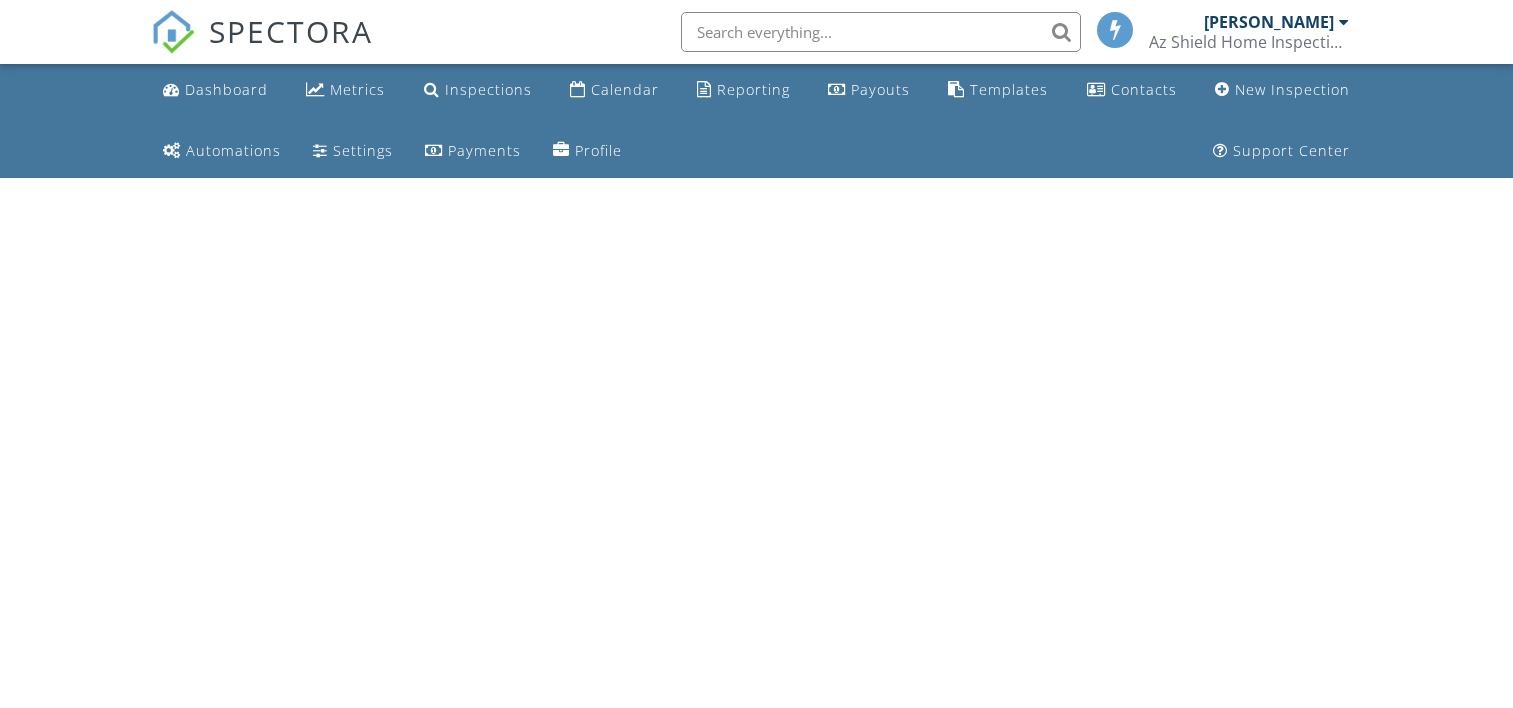 scroll, scrollTop: 0, scrollLeft: 0, axis: both 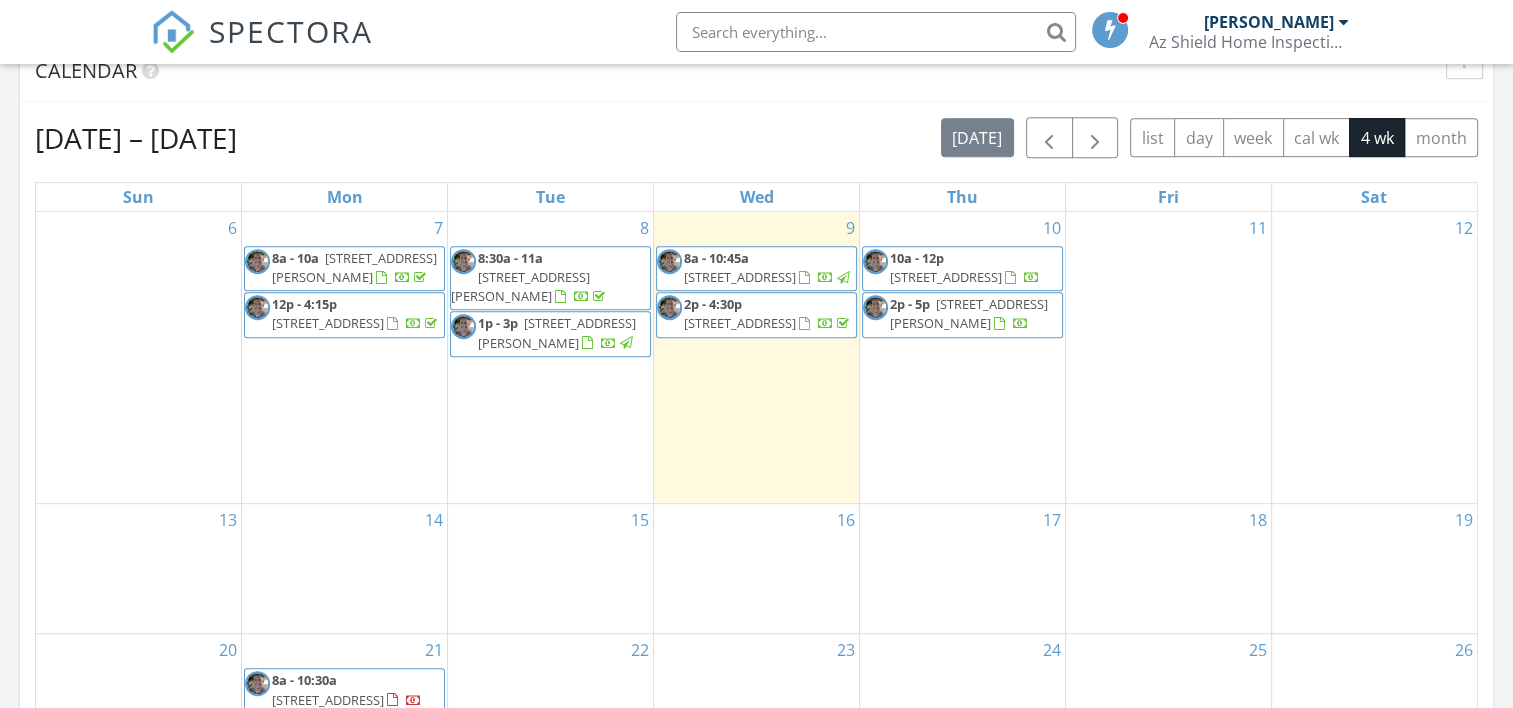click on "8a - 10:45a
15323 W Dreyfus St, Surprise 85379" at bounding box center [756, 268] 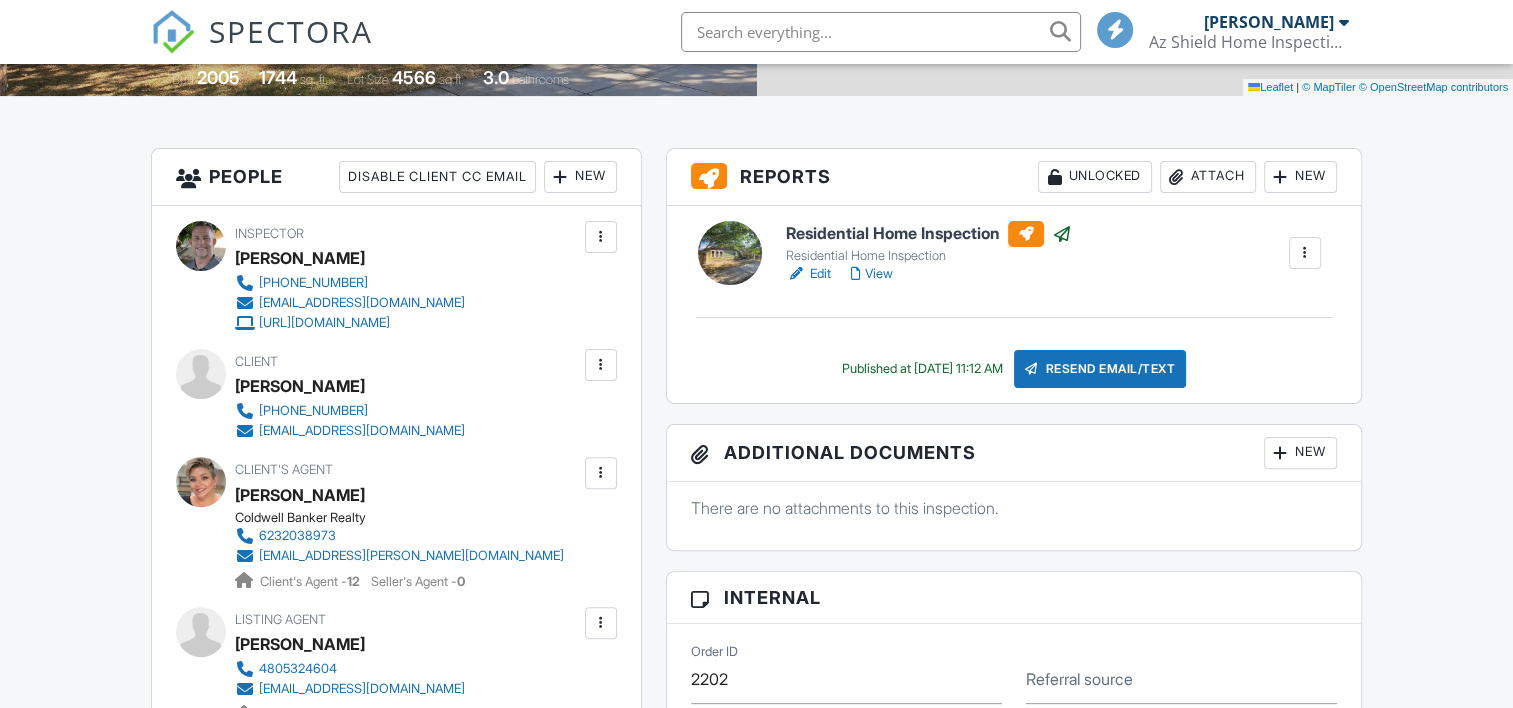 scroll, scrollTop: 500, scrollLeft: 0, axis: vertical 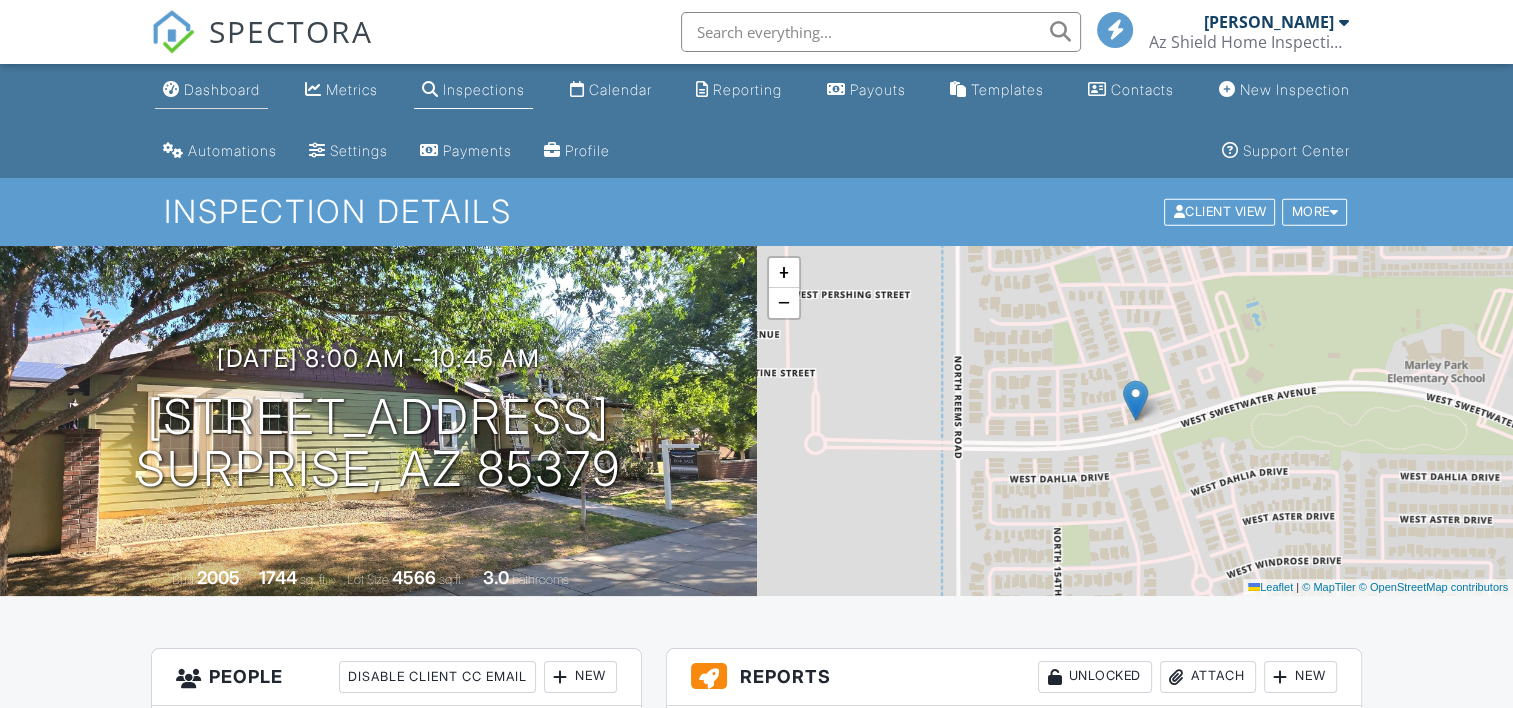 click on "Dashboard" at bounding box center (222, 89) 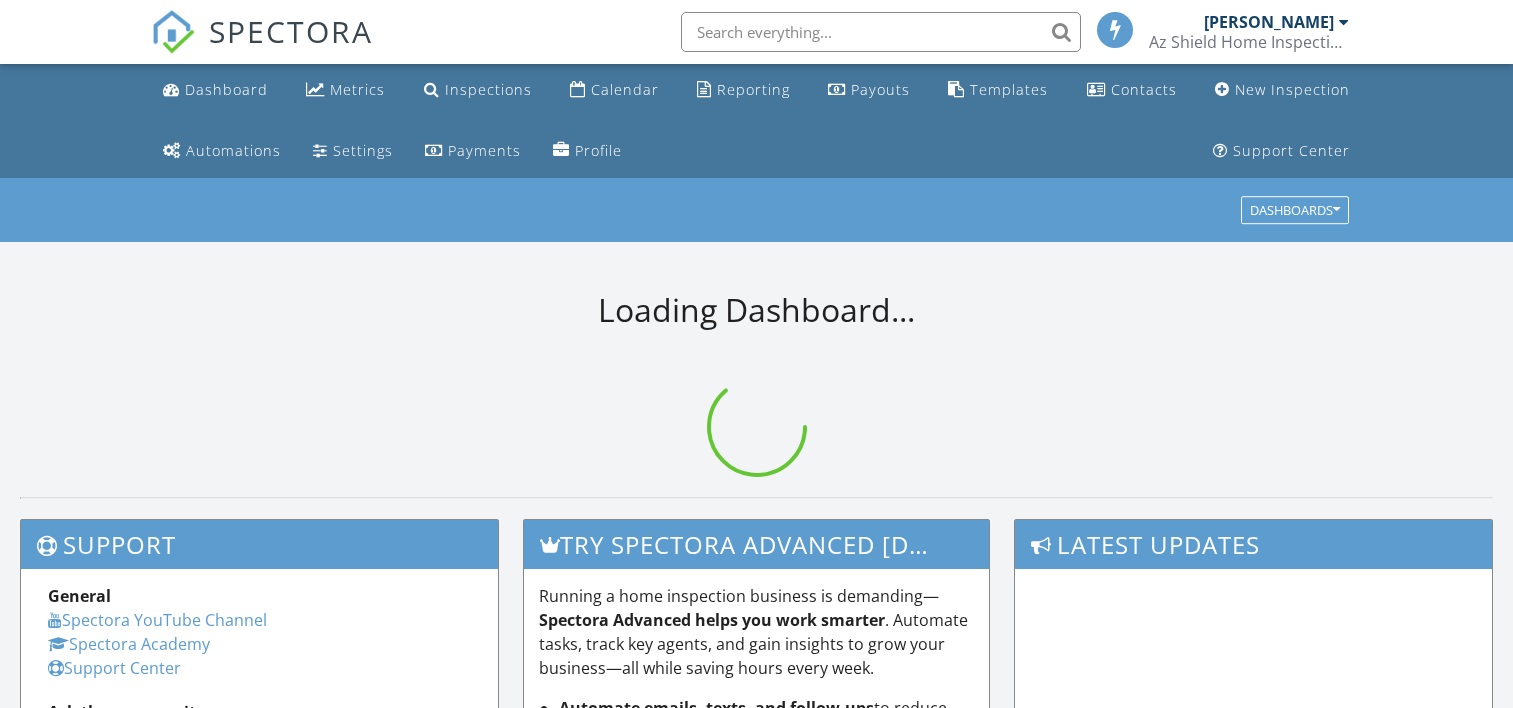 scroll, scrollTop: 0, scrollLeft: 0, axis: both 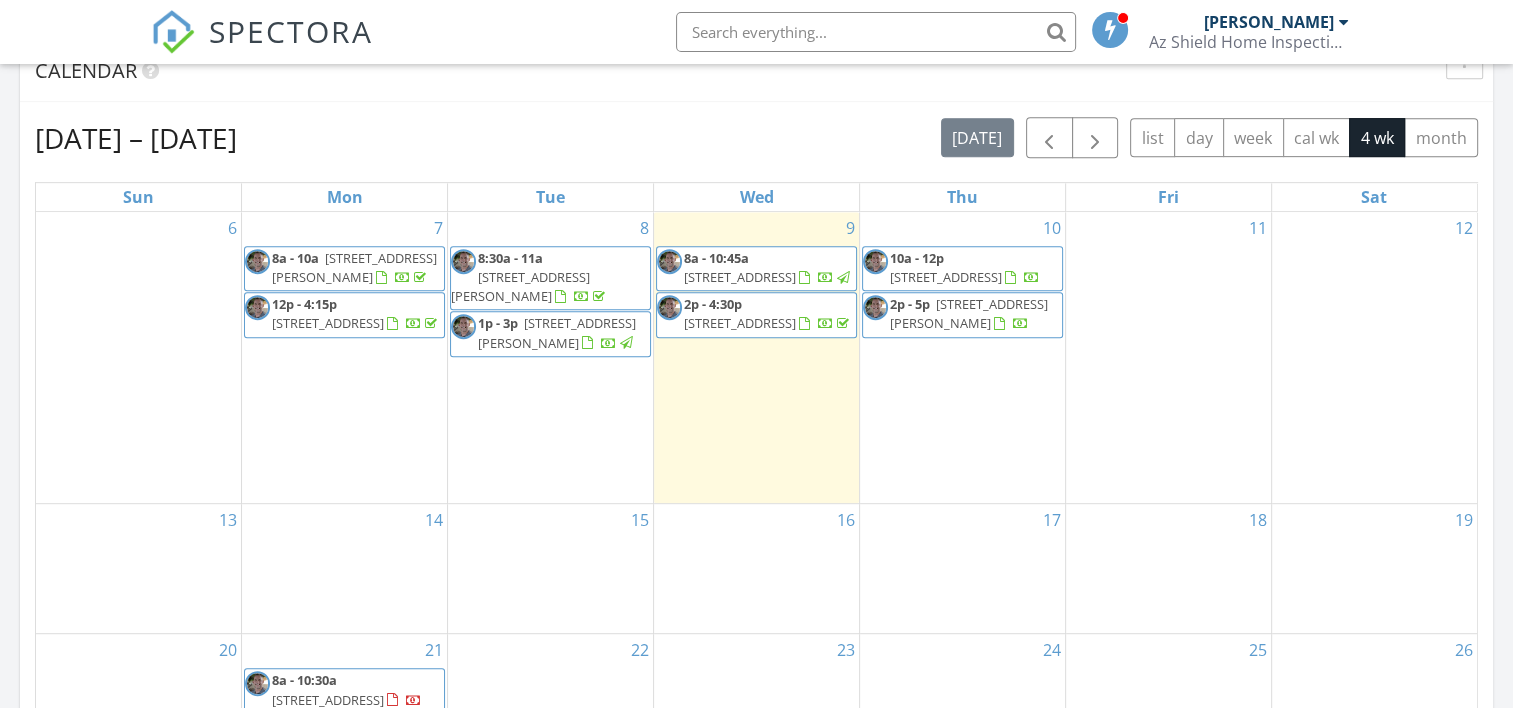 click on "8116 E Plymouth , Mesa 85207" at bounding box center [740, 323] 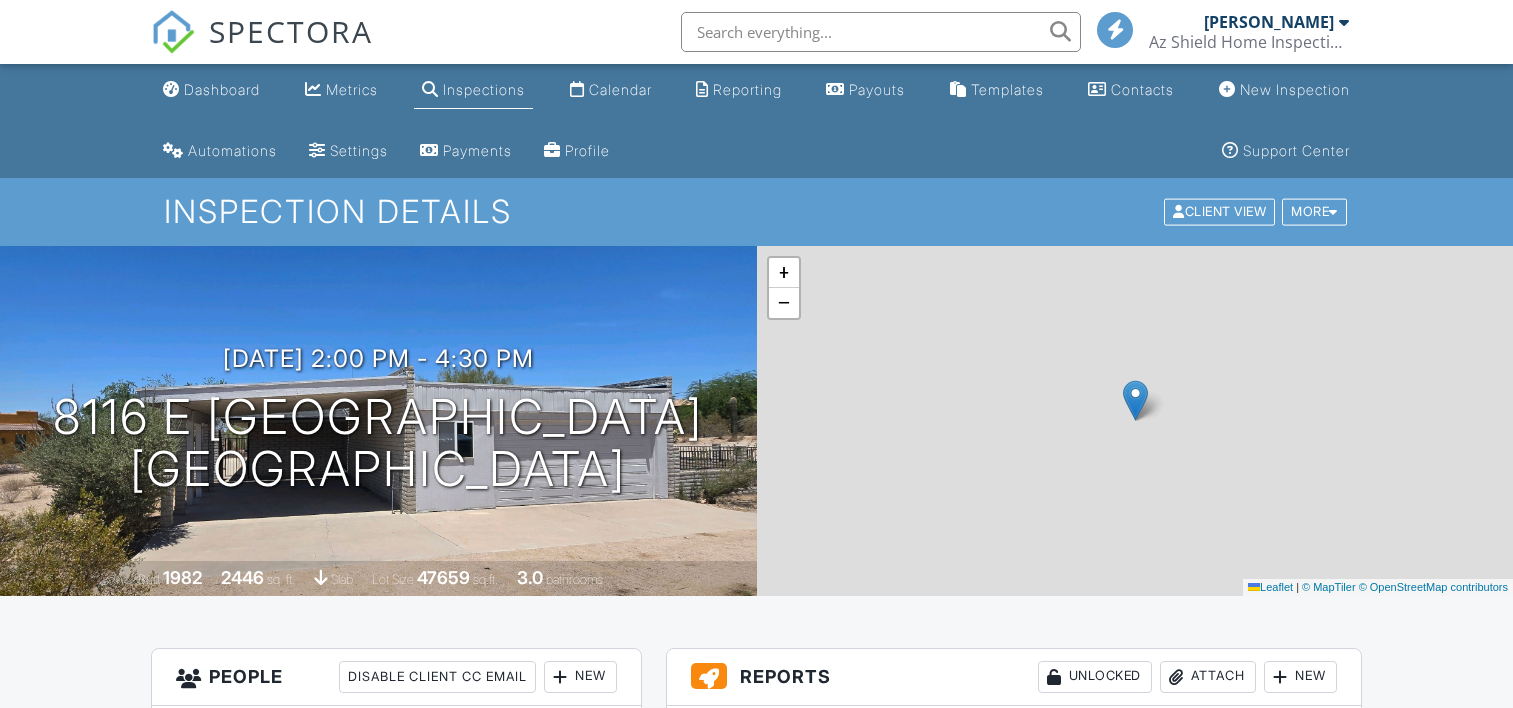 scroll, scrollTop: 600, scrollLeft: 0, axis: vertical 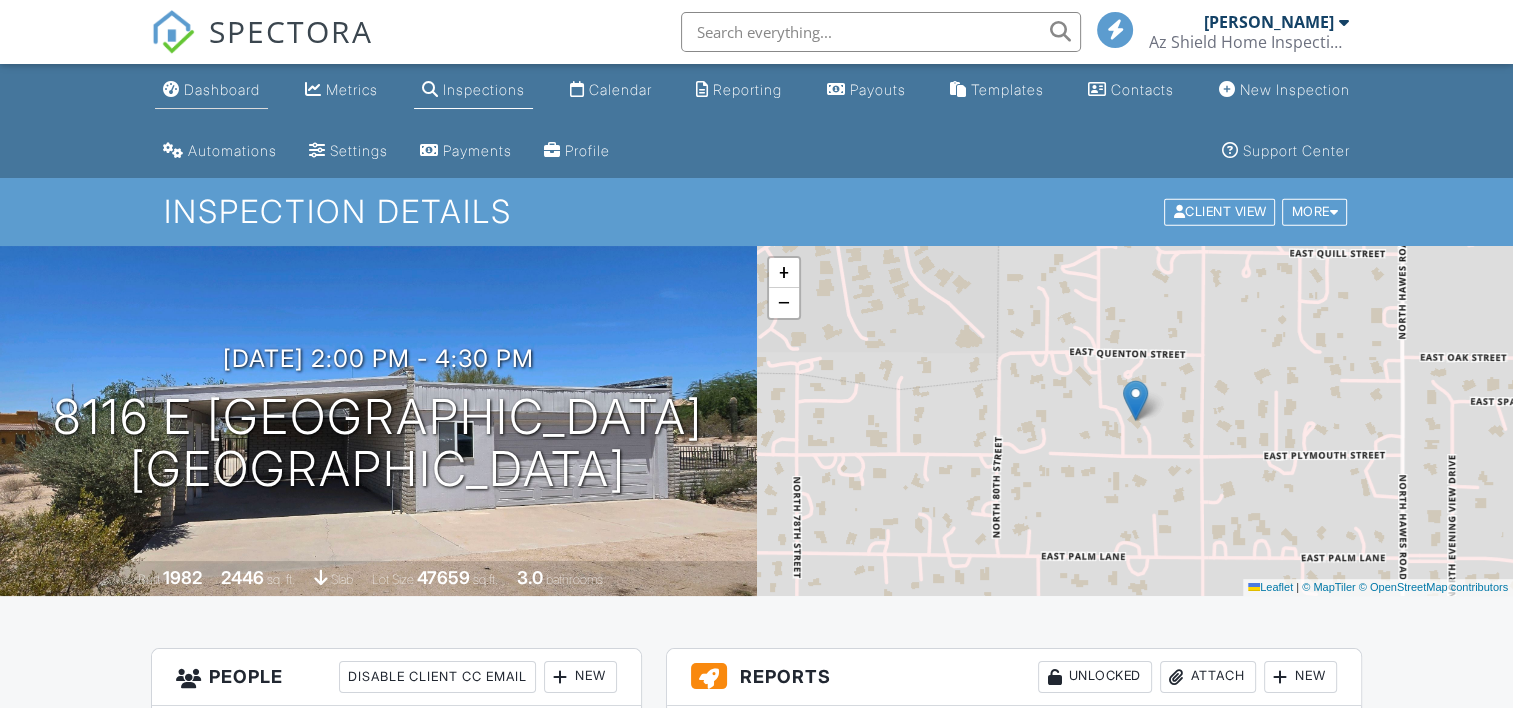 click on "Dashboard" at bounding box center [222, 89] 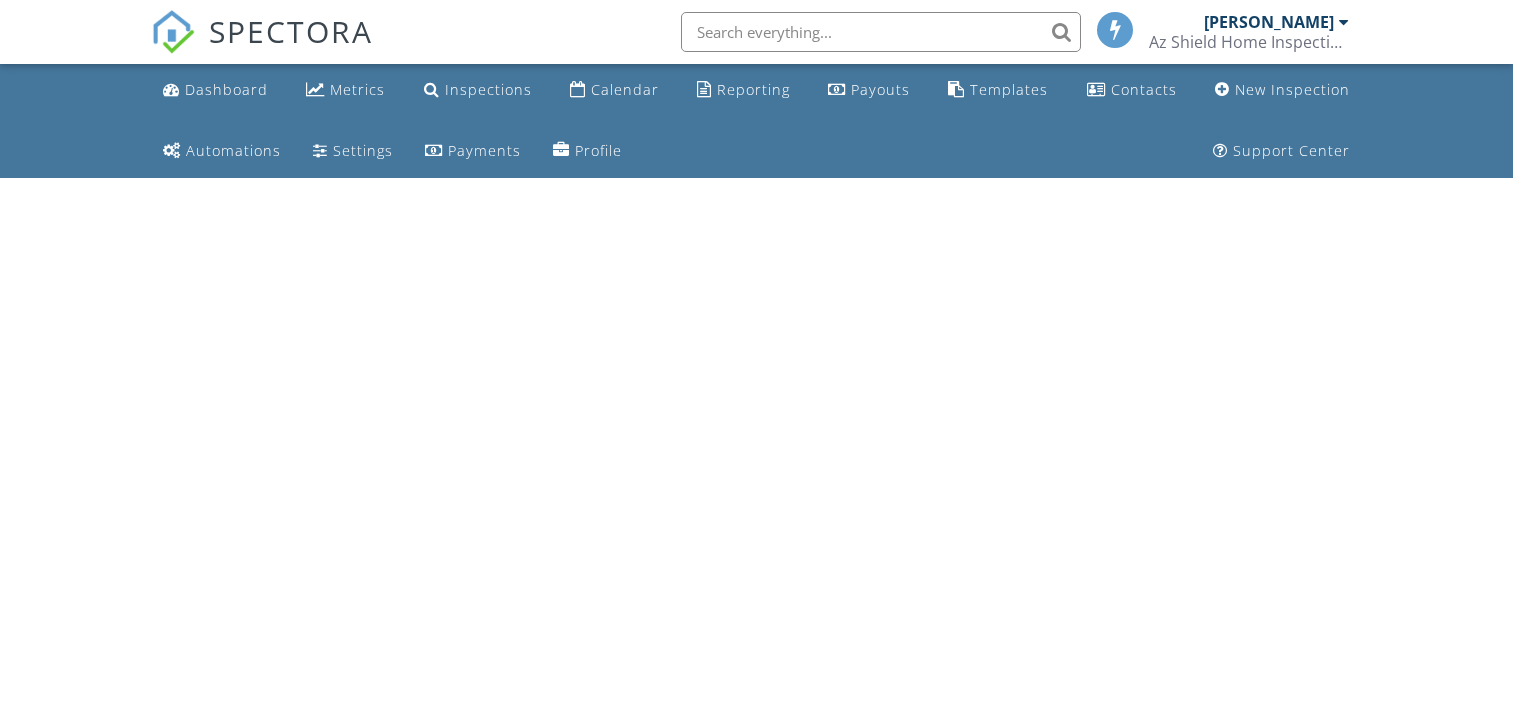 scroll, scrollTop: 0, scrollLeft: 0, axis: both 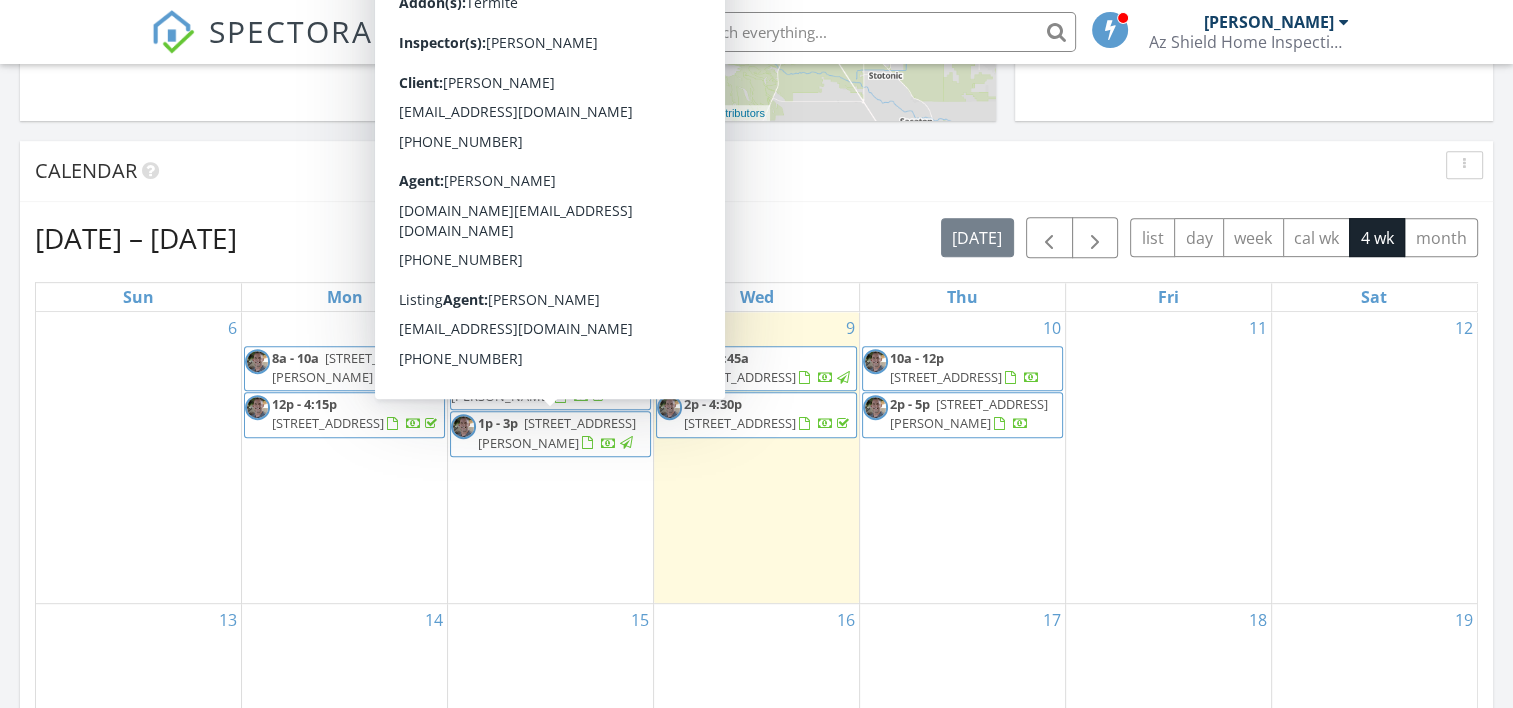 click on "11277 W Buchanan St, Avondale 85323" at bounding box center (557, 432) 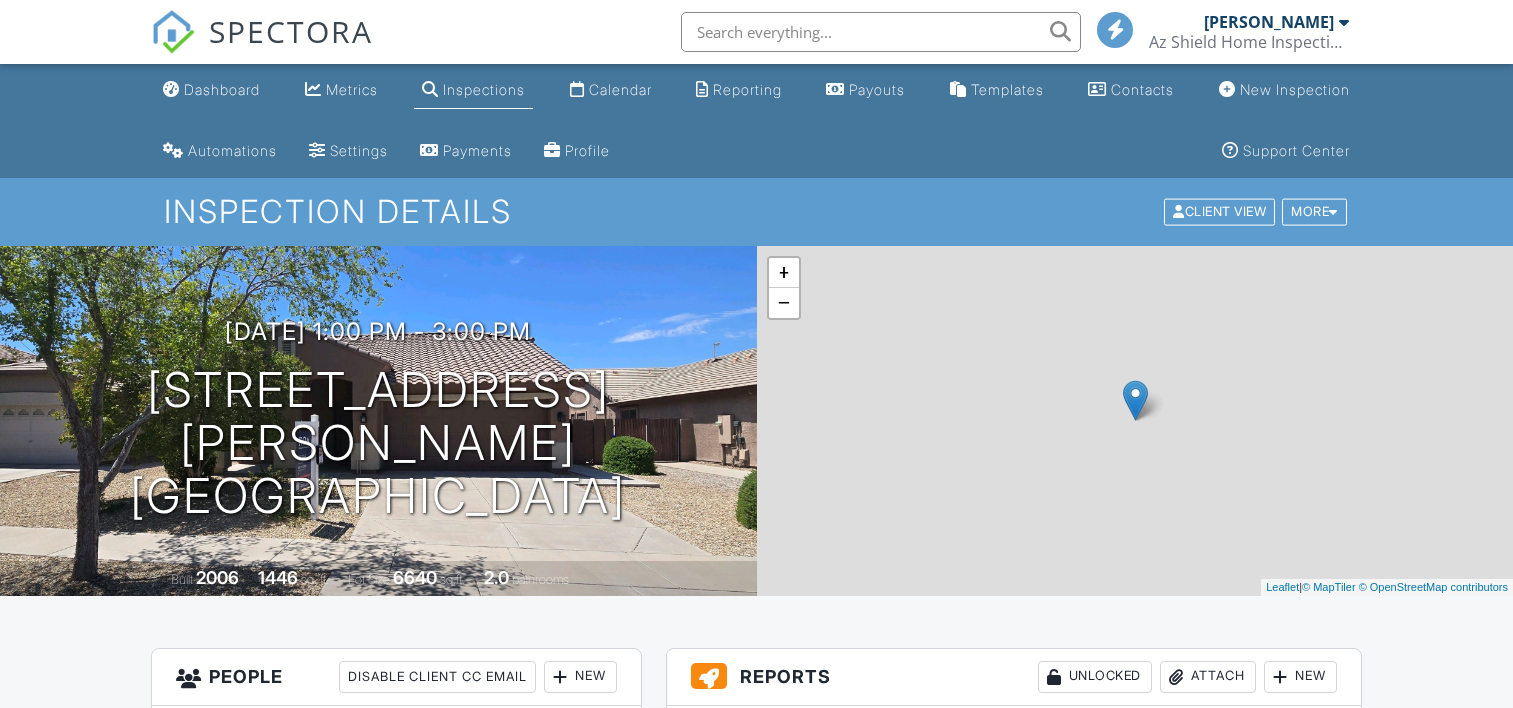 scroll, scrollTop: 0, scrollLeft: 0, axis: both 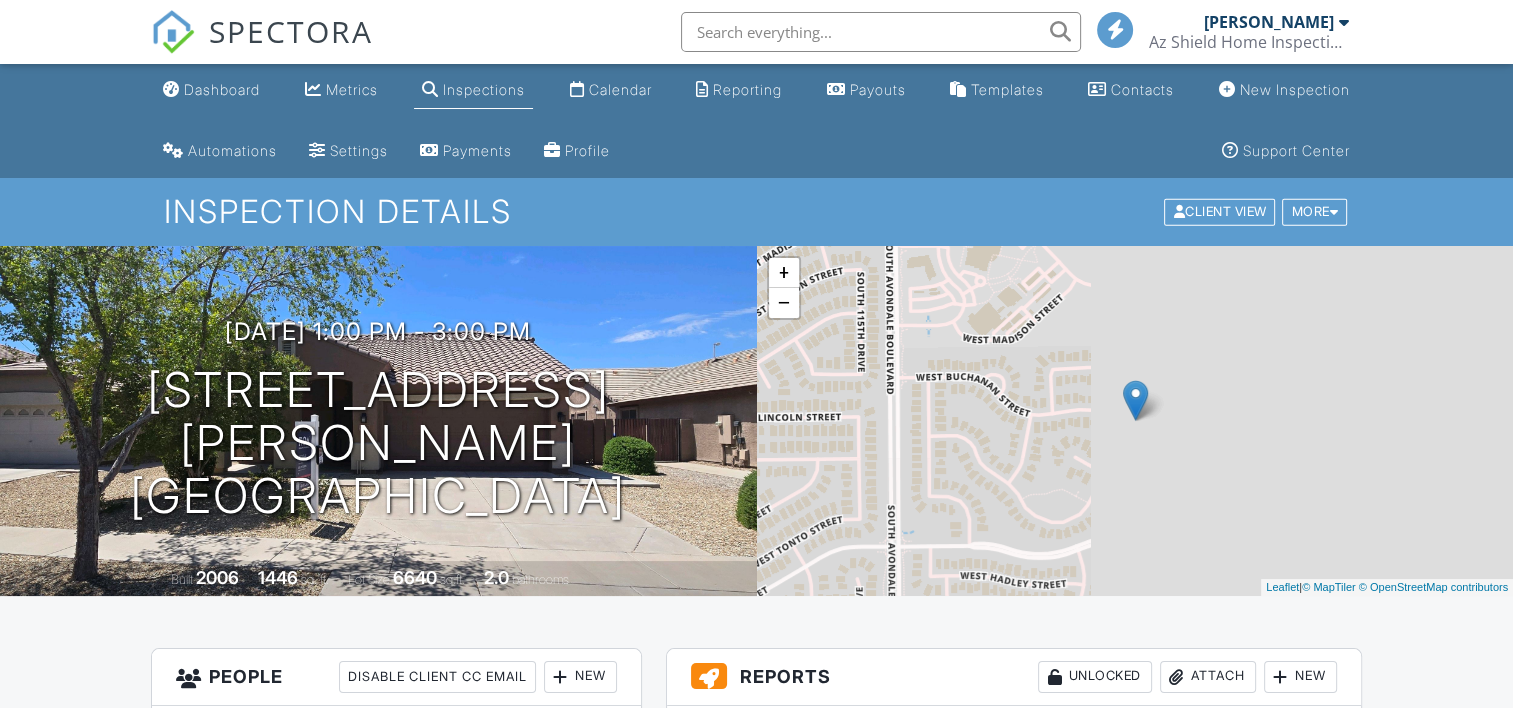 click on "Dashboard" at bounding box center (222, 89) 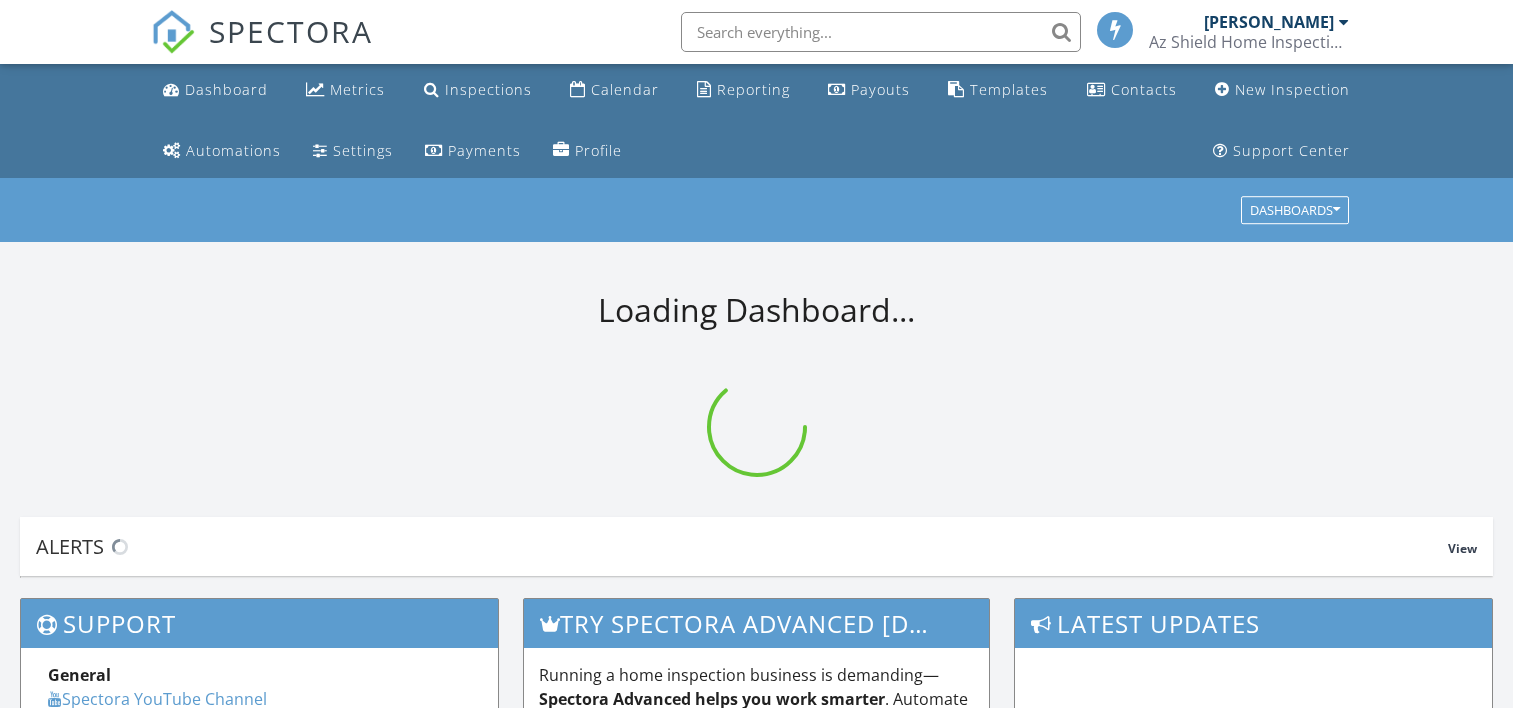 scroll, scrollTop: 0, scrollLeft: 0, axis: both 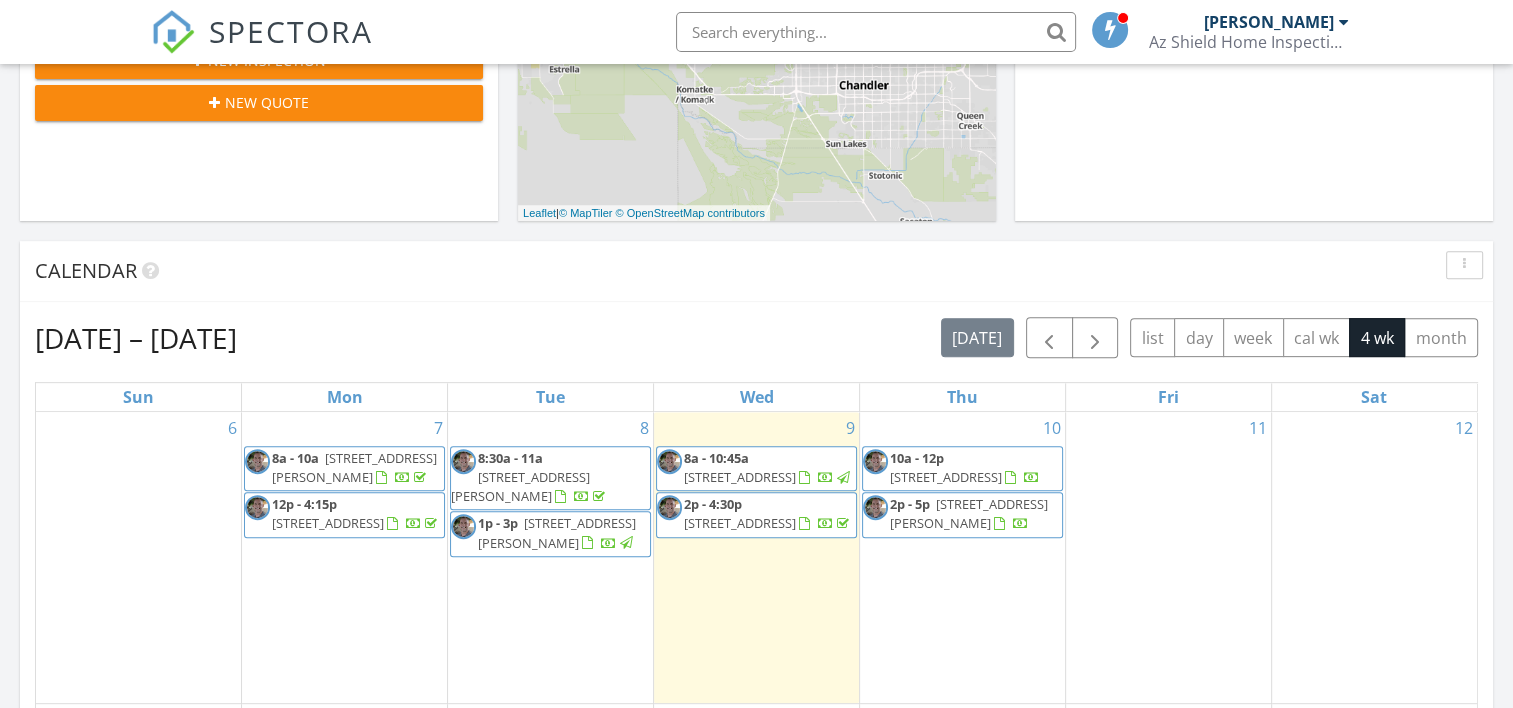 click on "[STREET_ADDRESS][PERSON_NAME]" at bounding box center [557, 532] 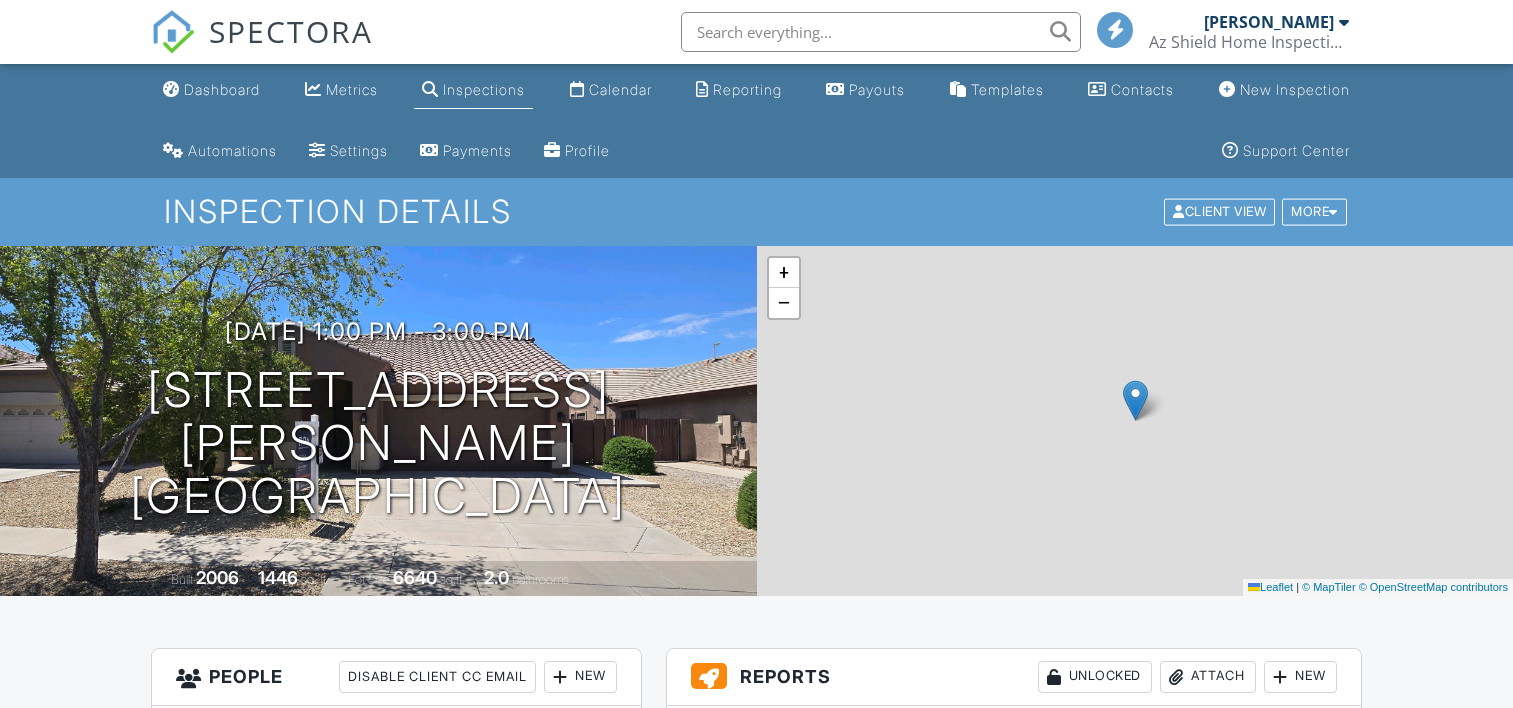 scroll, scrollTop: 600, scrollLeft: 0, axis: vertical 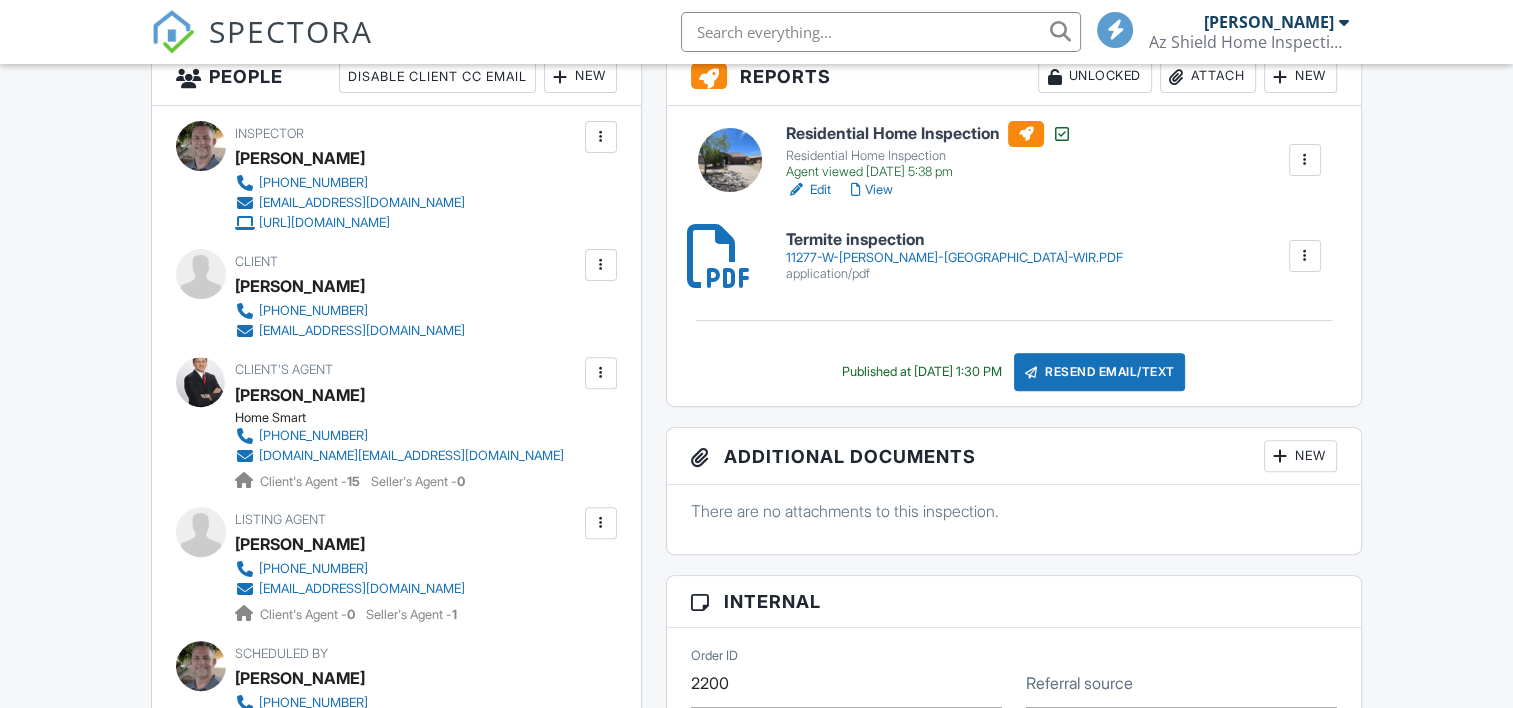click on "Dashboard" at bounding box center (222, -511) 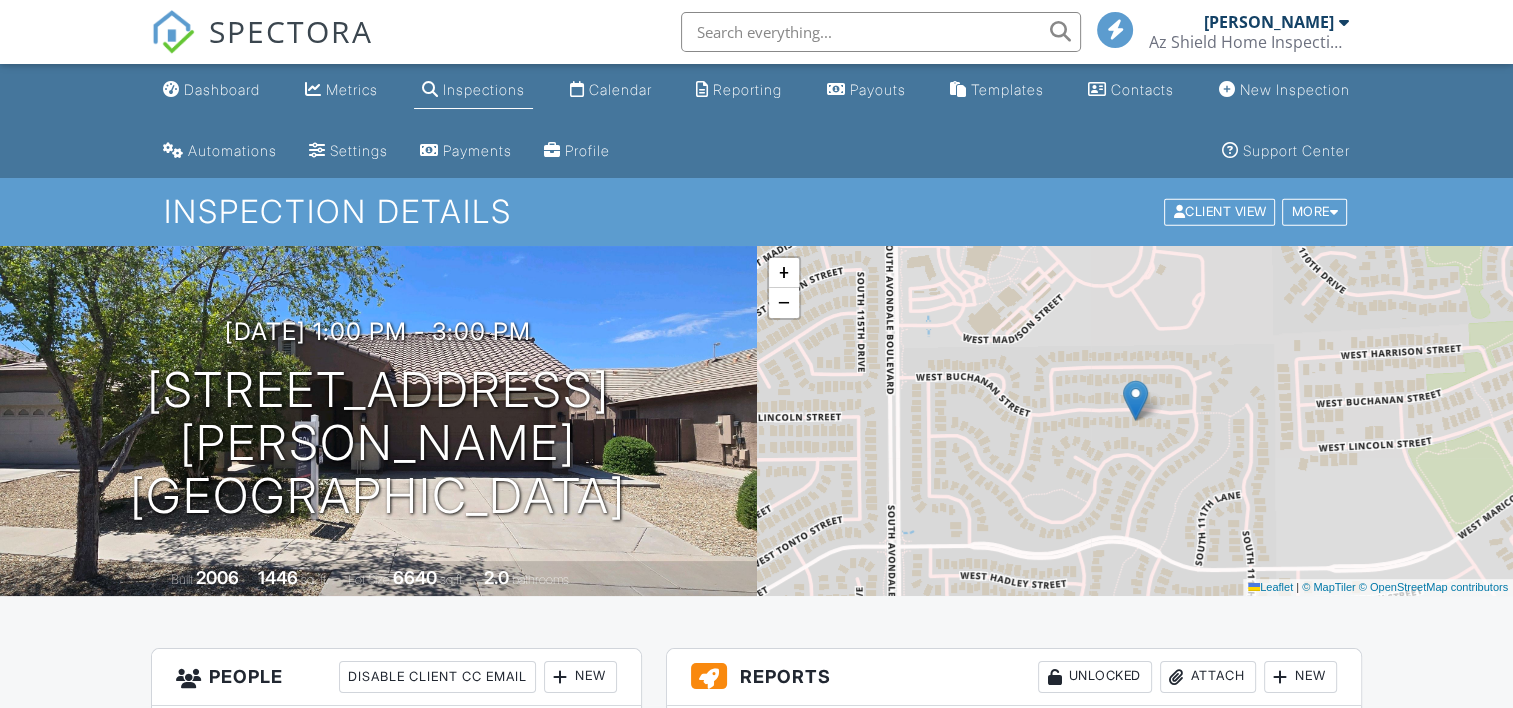 scroll, scrollTop: 0, scrollLeft: 0, axis: both 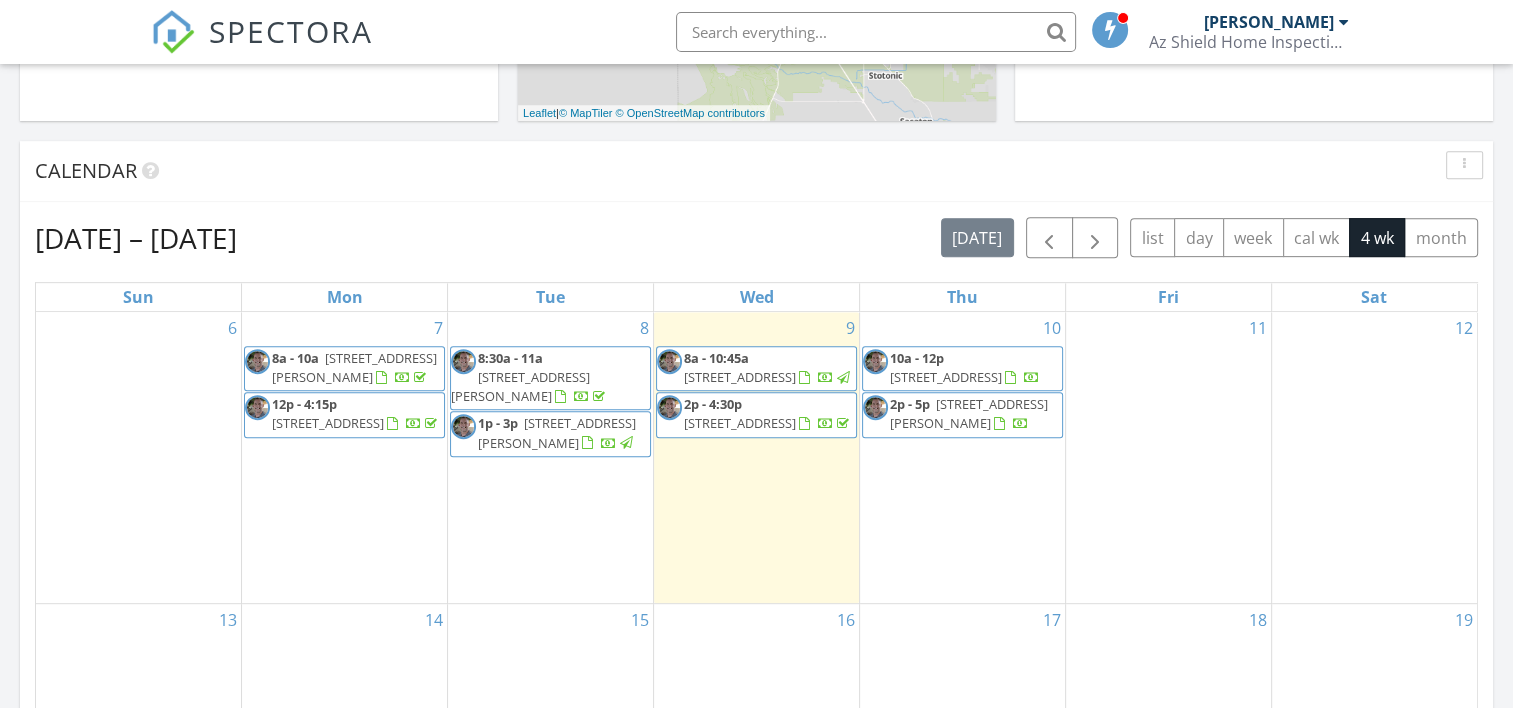 click on "15323 W Dreyfus St, Surprise 85379" at bounding box center [740, 377] 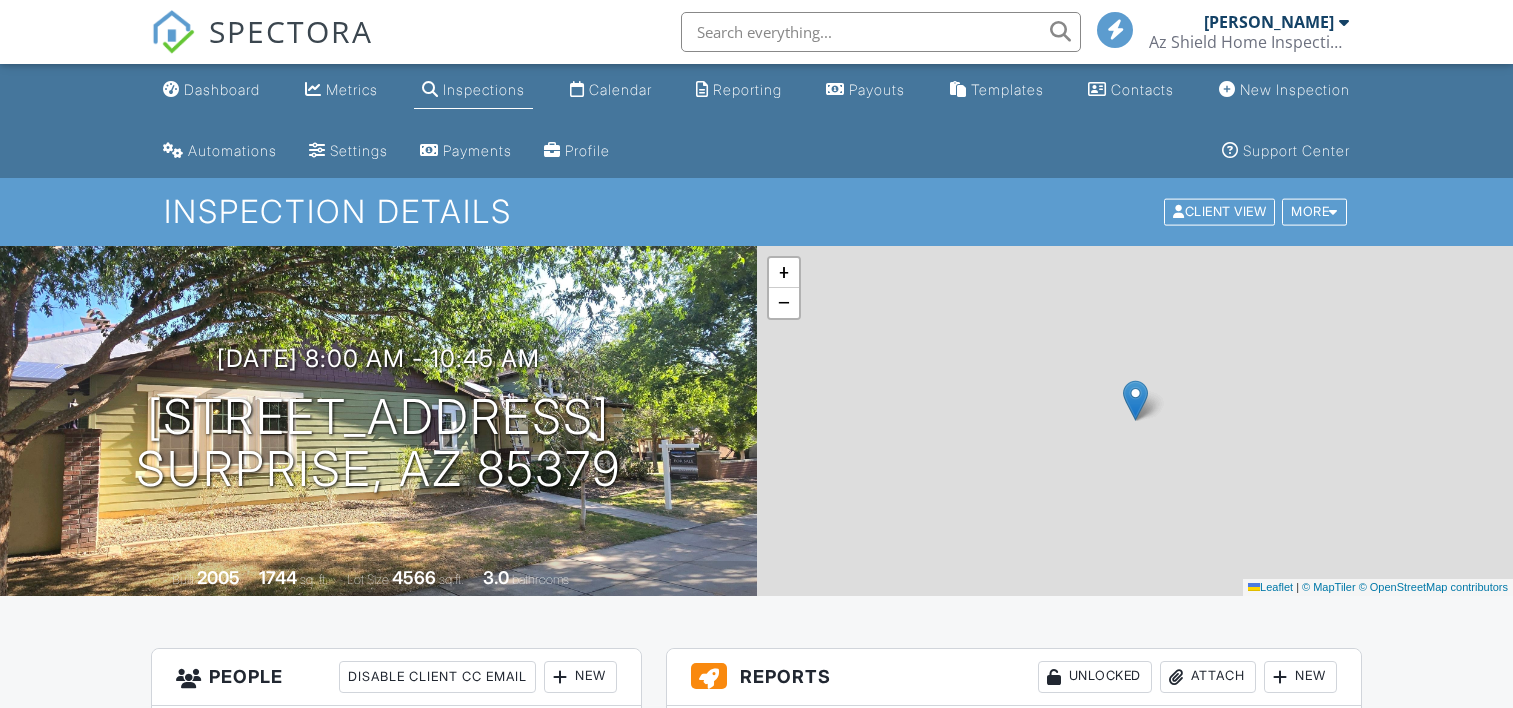 scroll, scrollTop: 0, scrollLeft: 0, axis: both 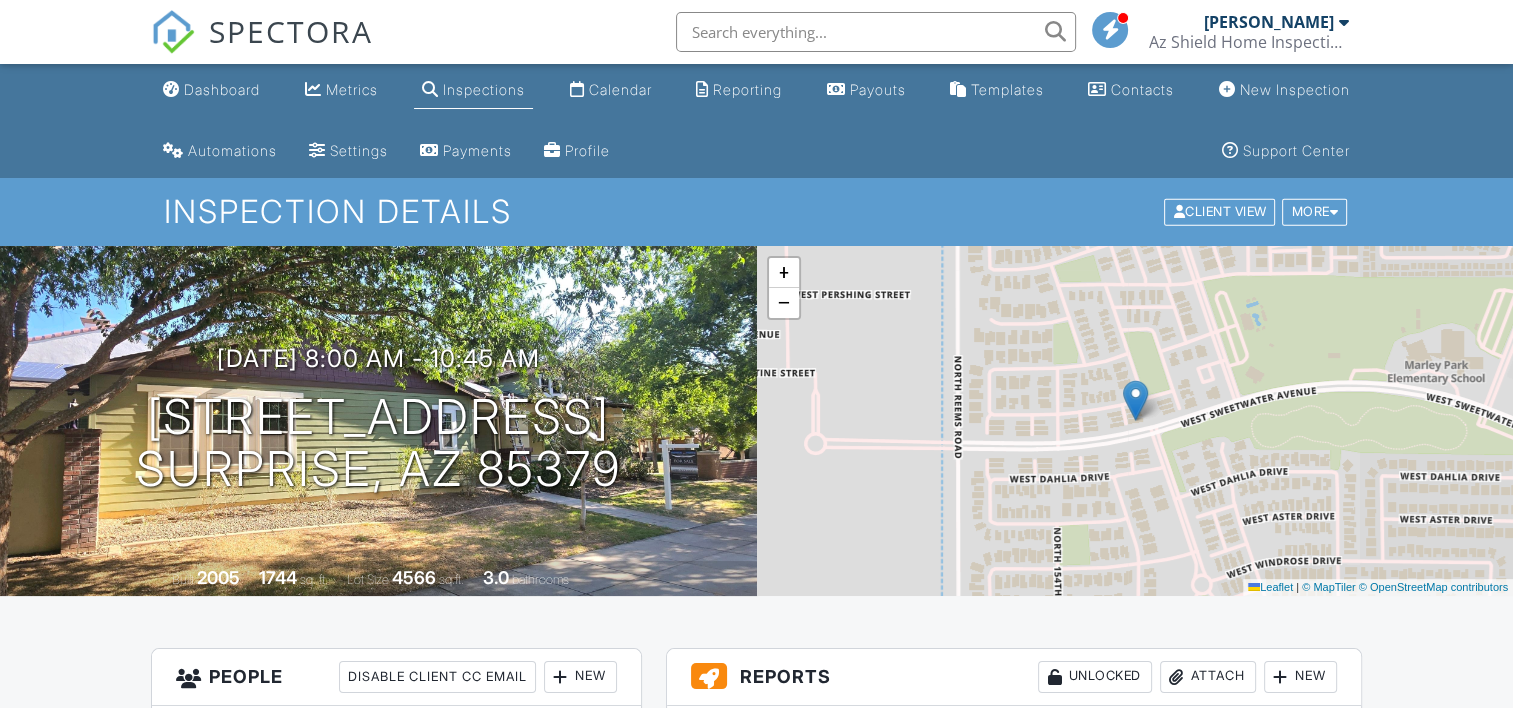click on "Dashboard" at bounding box center [222, 89] 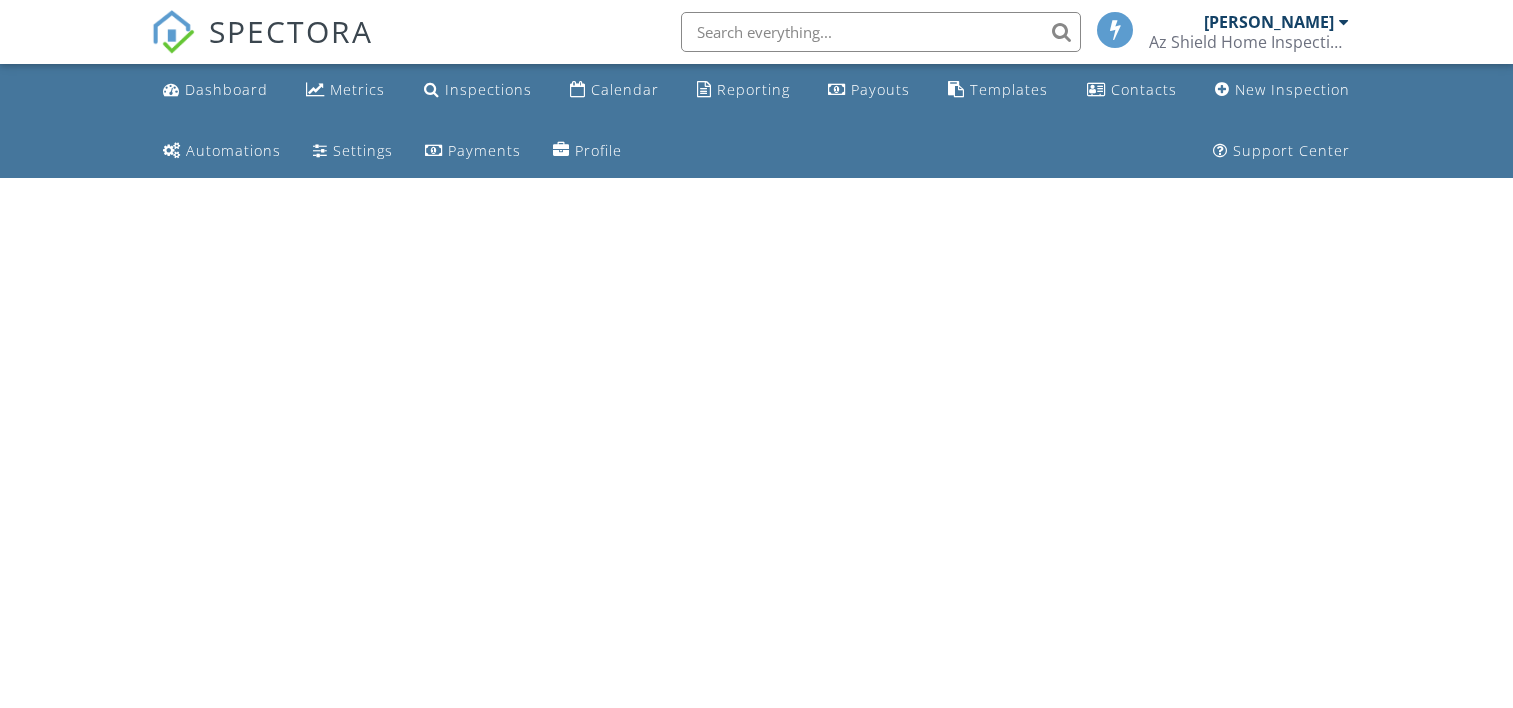 scroll, scrollTop: 0, scrollLeft: 0, axis: both 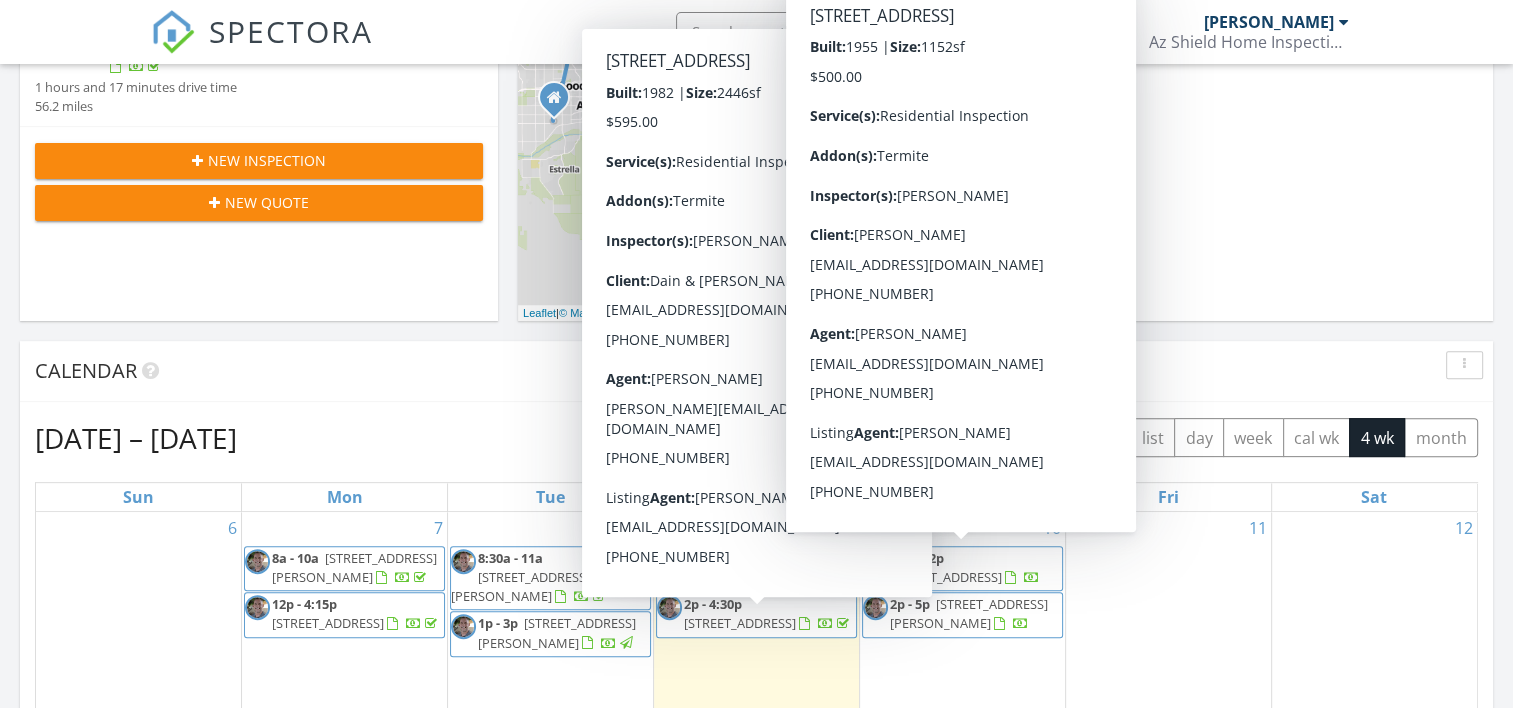 click on "[STREET_ADDRESS]" at bounding box center [946, 577] 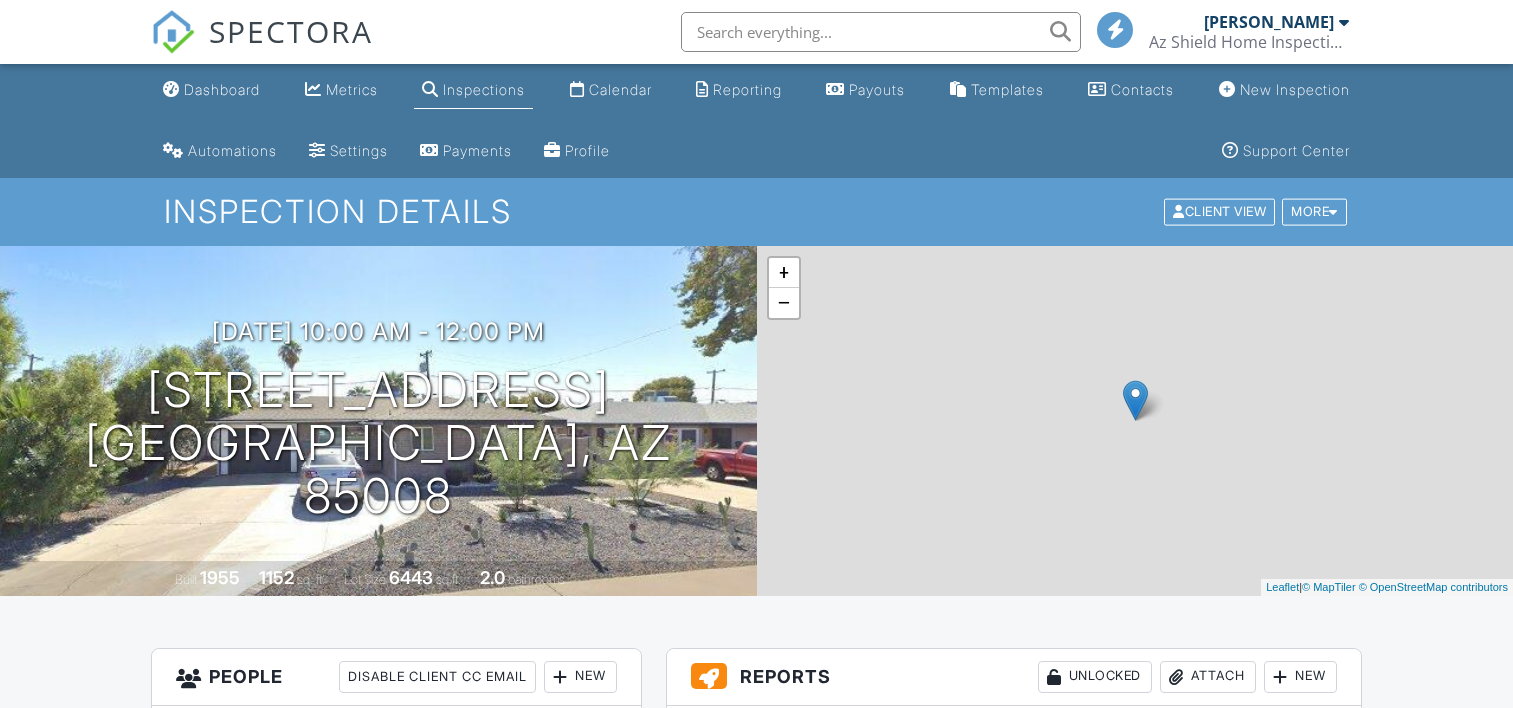 scroll, scrollTop: 0, scrollLeft: 0, axis: both 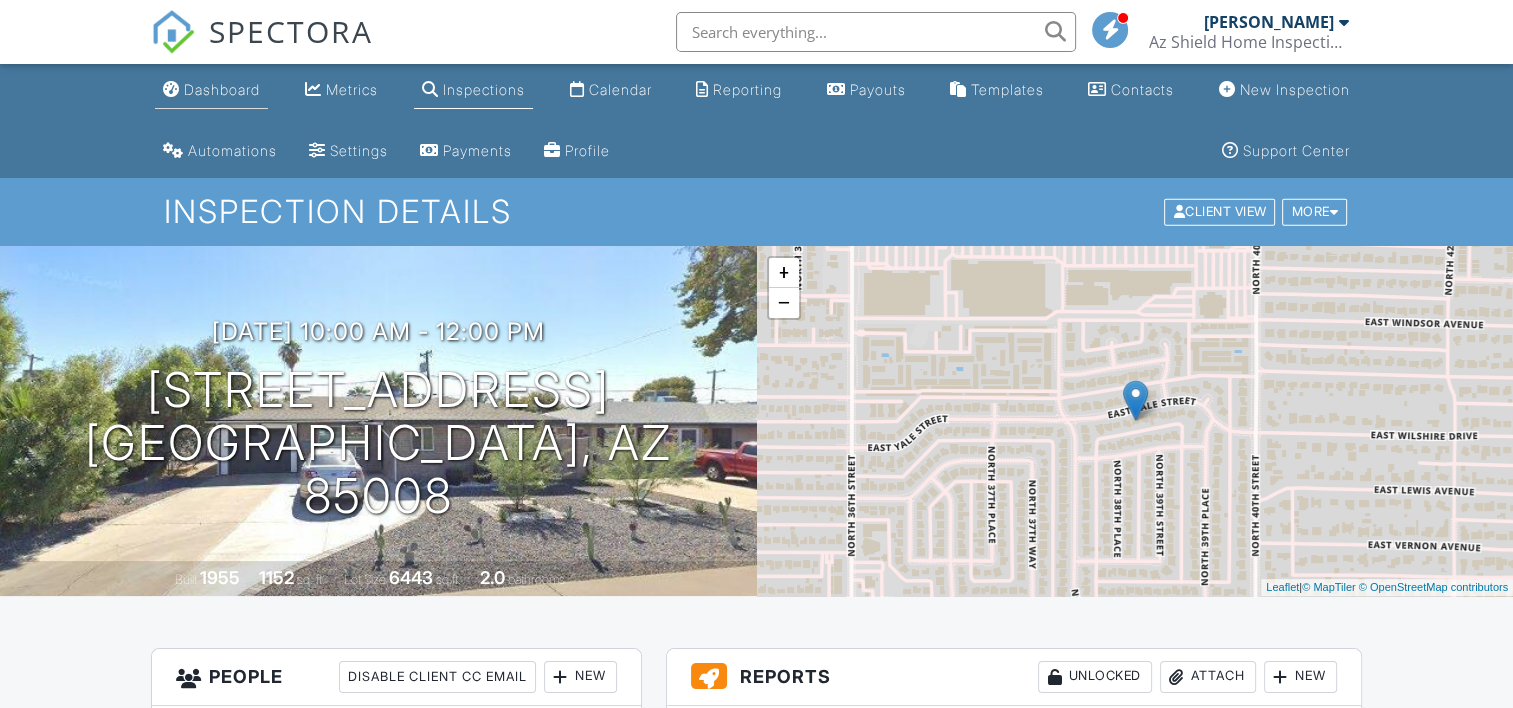 click on "Dashboard" at bounding box center (222, 89) 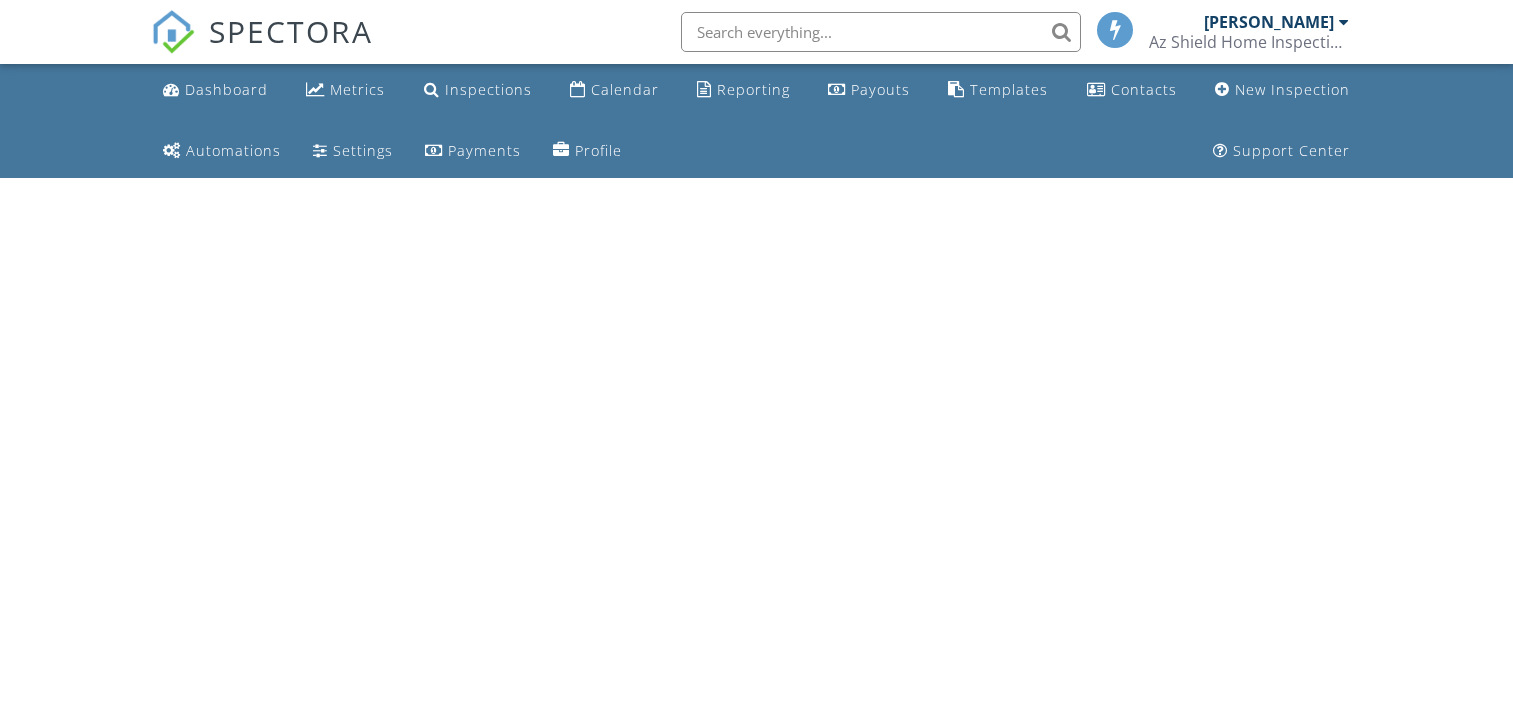 scroll, scrollTop: 0, scrollLeft: 0, axis: both 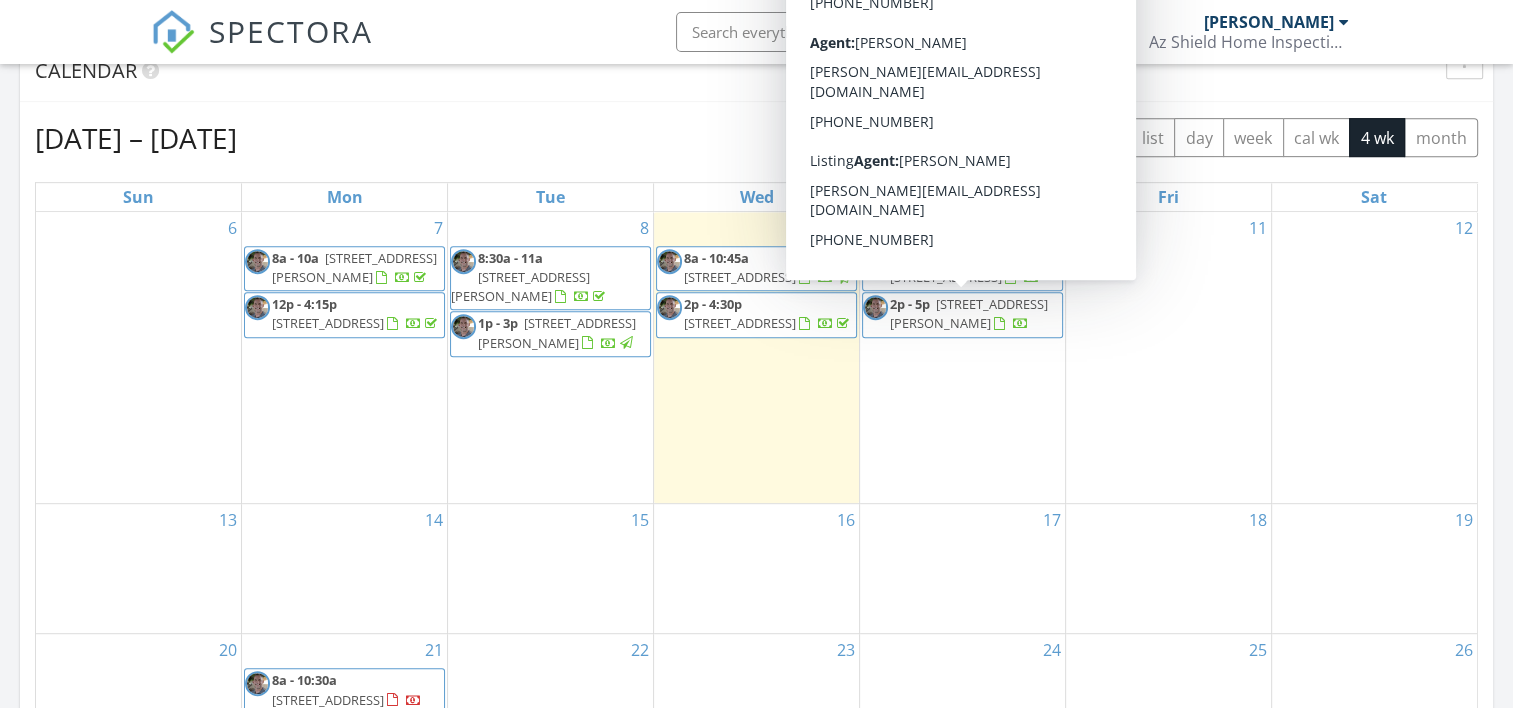 click on "3602 W Barcelona Dr, Chandler 85226" at bounding box center [969, 313] 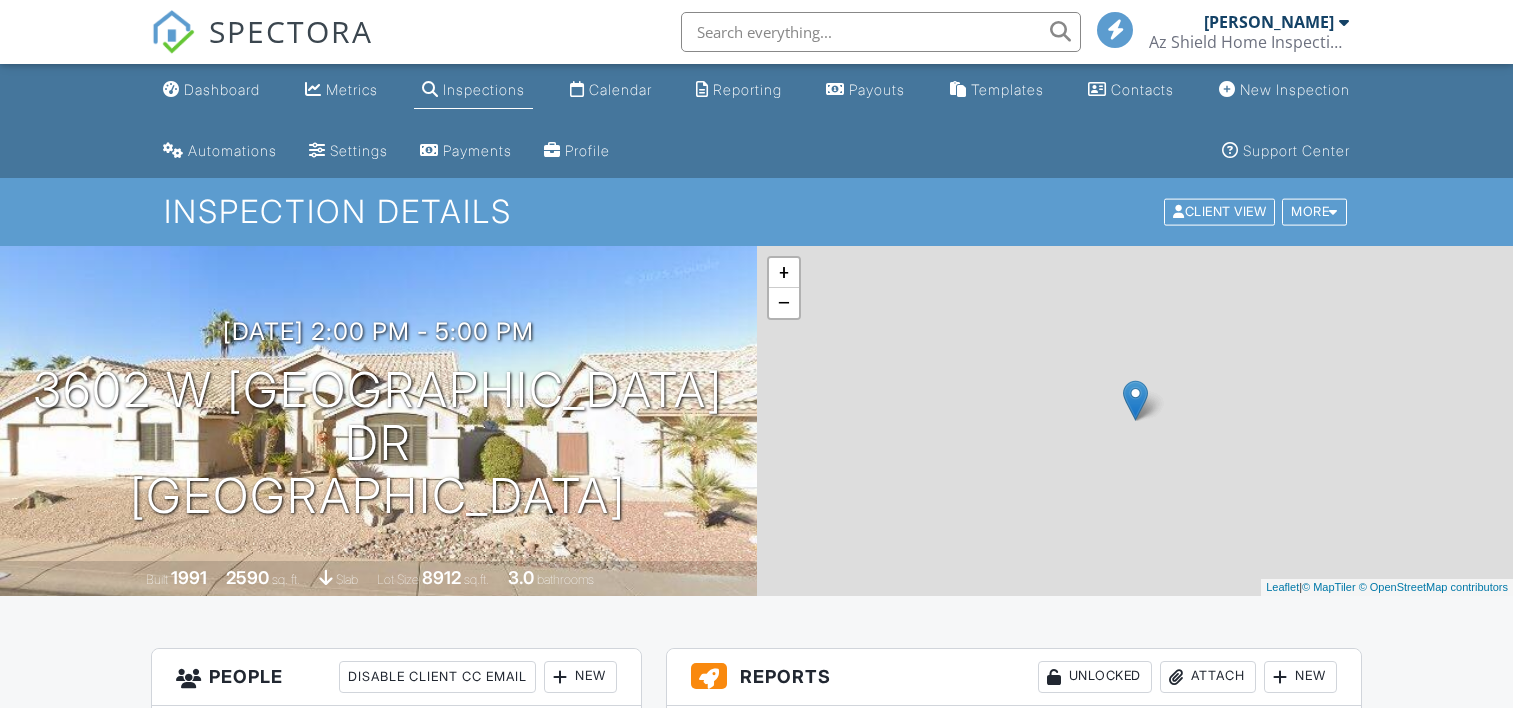 scroll, scrollTop: 0, scrollLeft: 0, axis: both 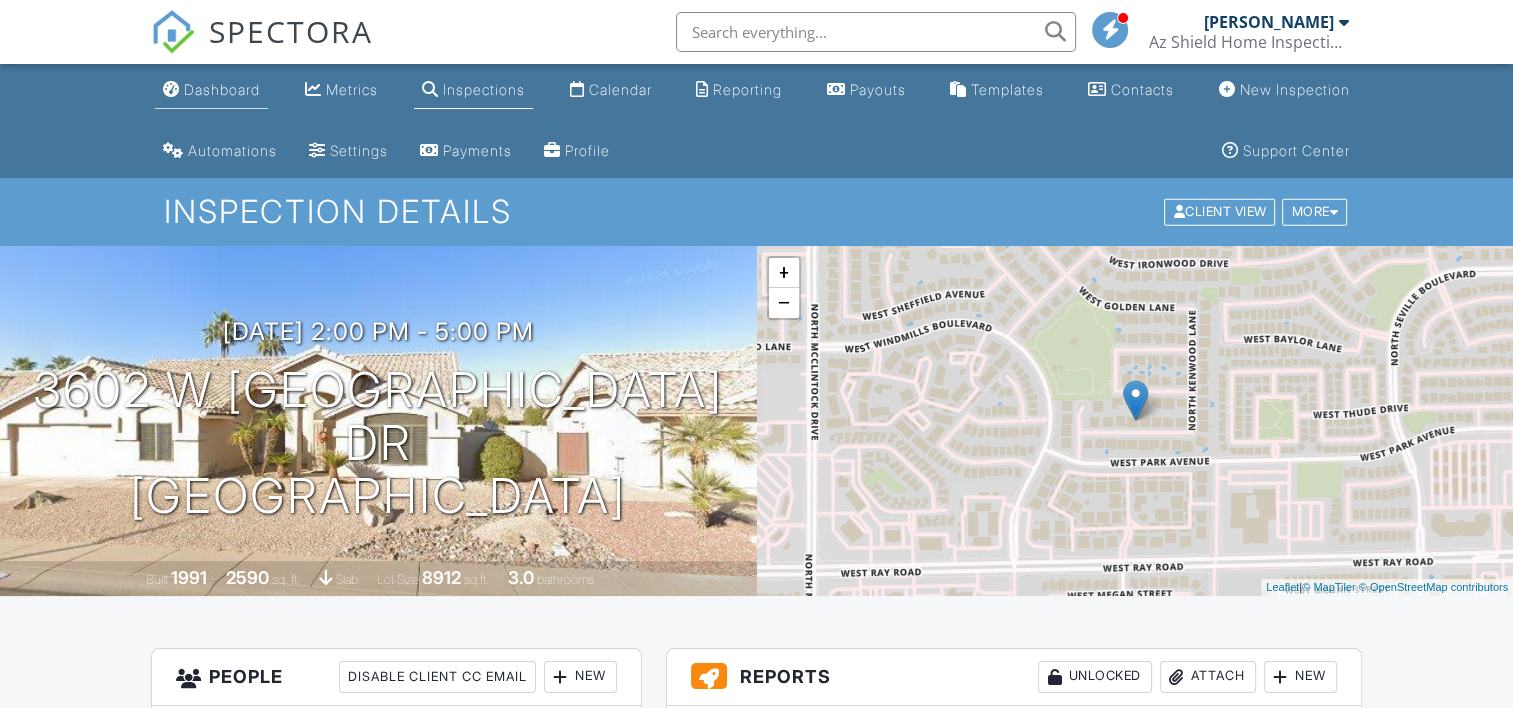 click on "Dashboard" at bounding box center [222, 89] 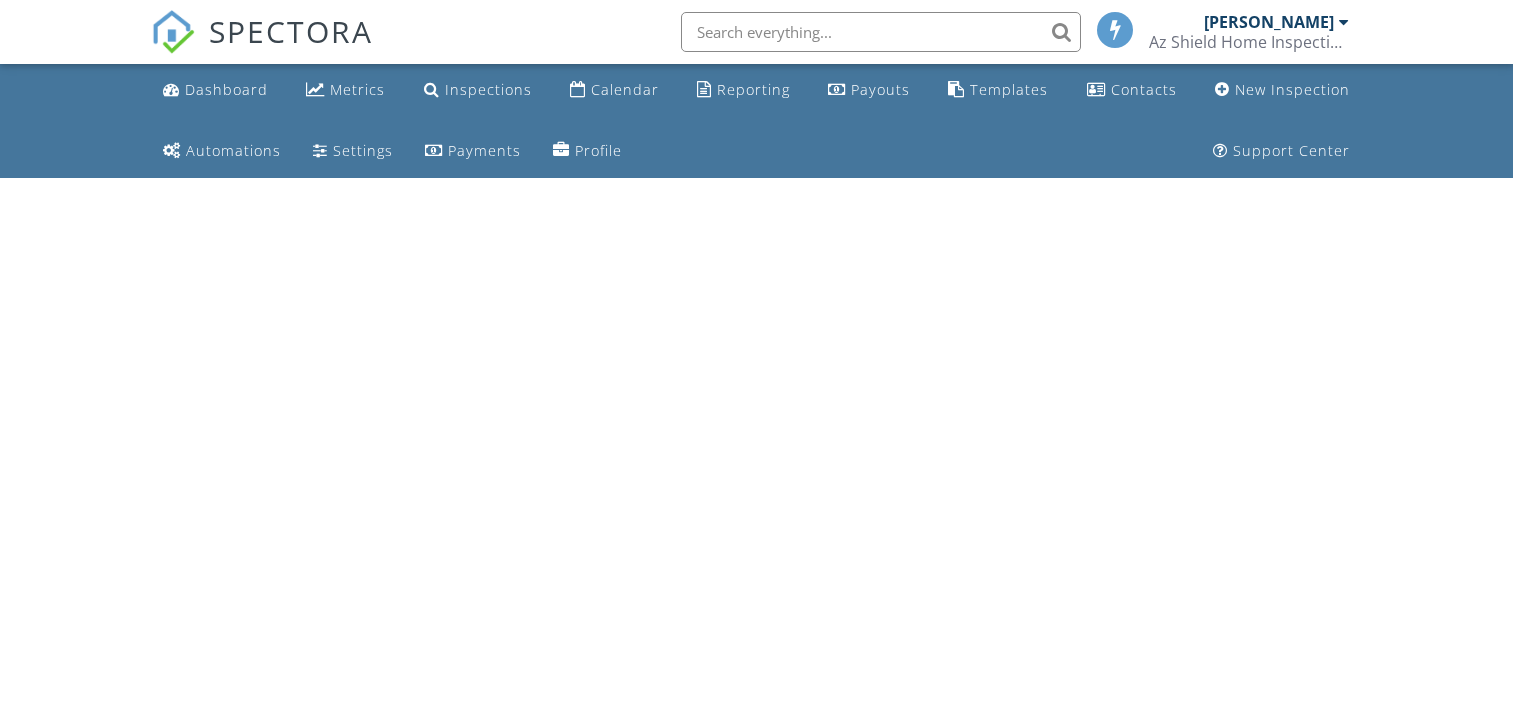 scroll, scrollTop: 0, scrollLeft: 0, axis: both 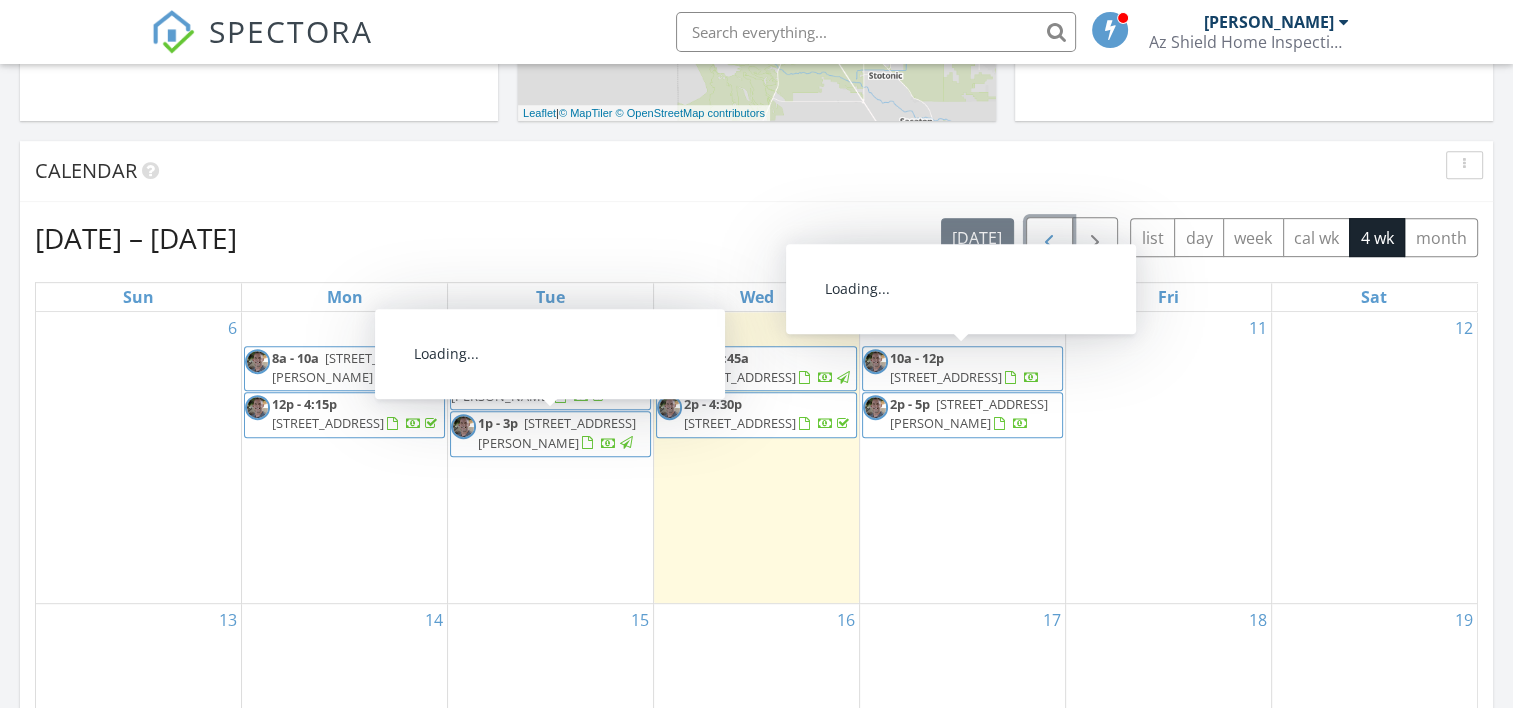 click at bounding box center (1049, 237) 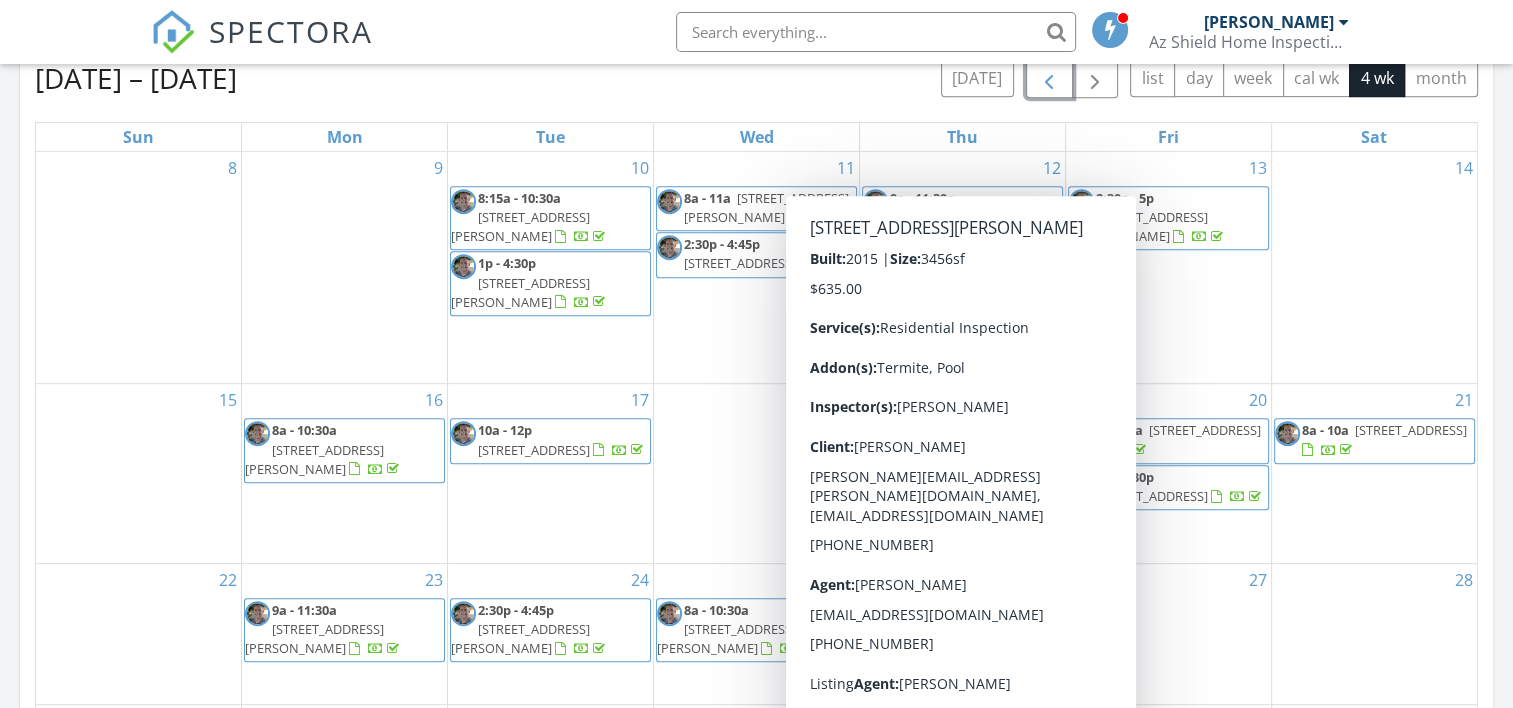 scroll, scrollTop: 700, scrollLeft: 0, axis: vertical 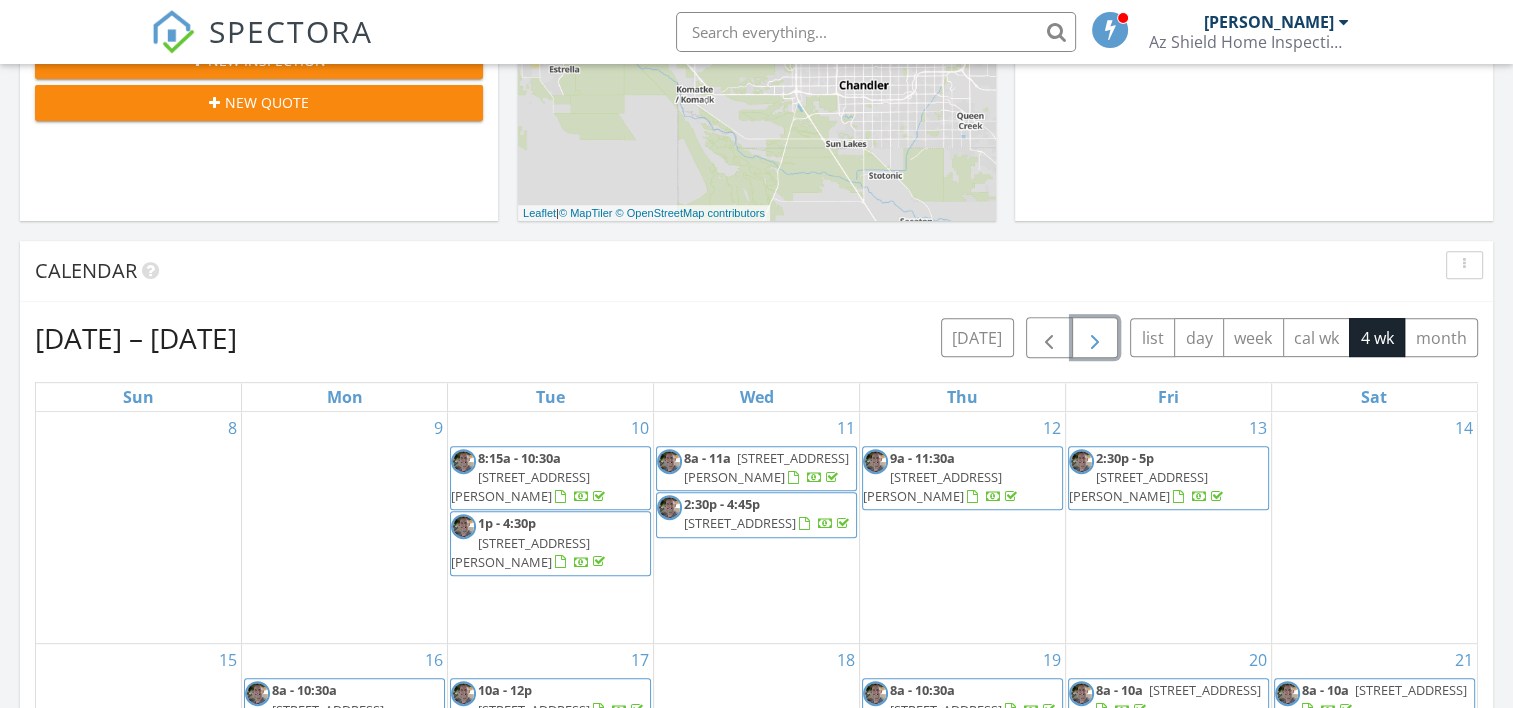 click at bounding box center [1095, 338] 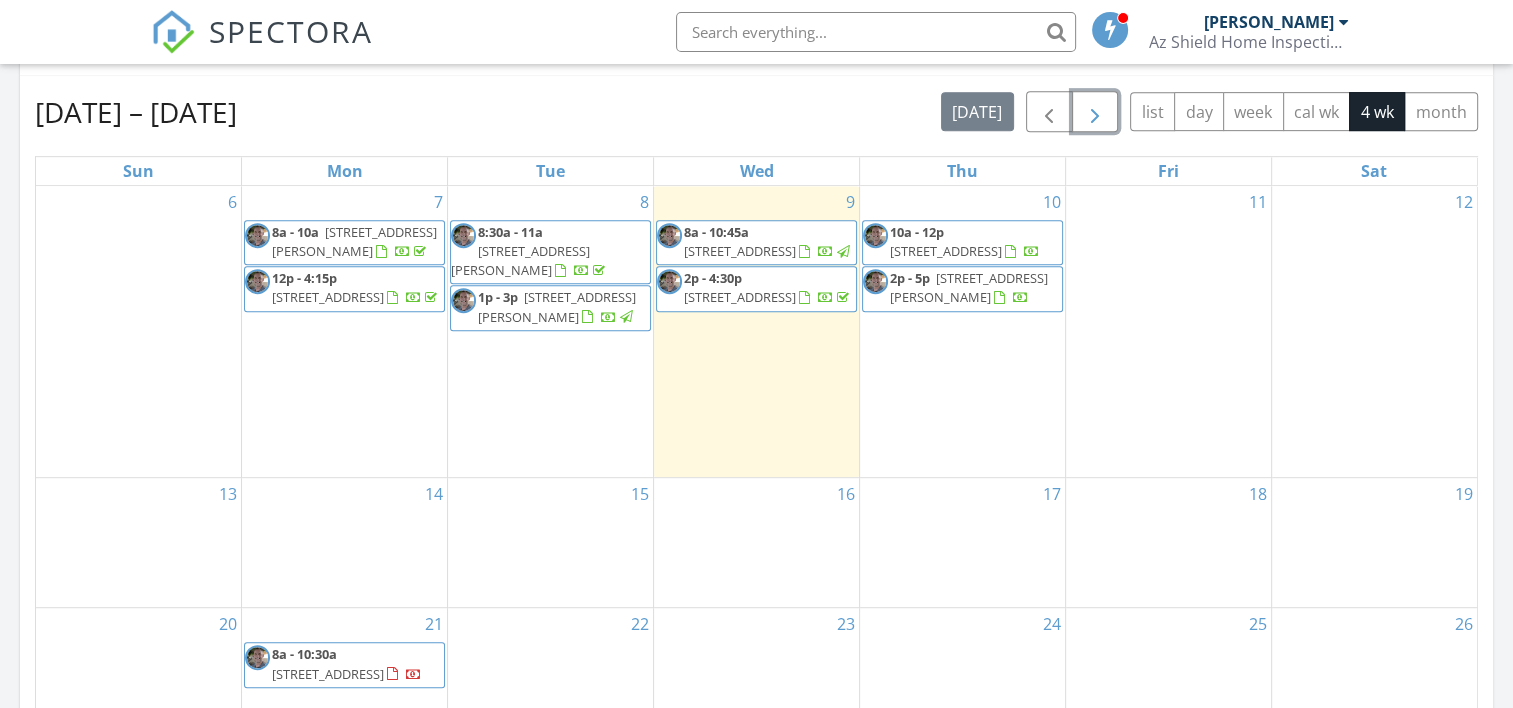 scroll, scrollTop: 800, scrollLeft: 0, axis: vertical 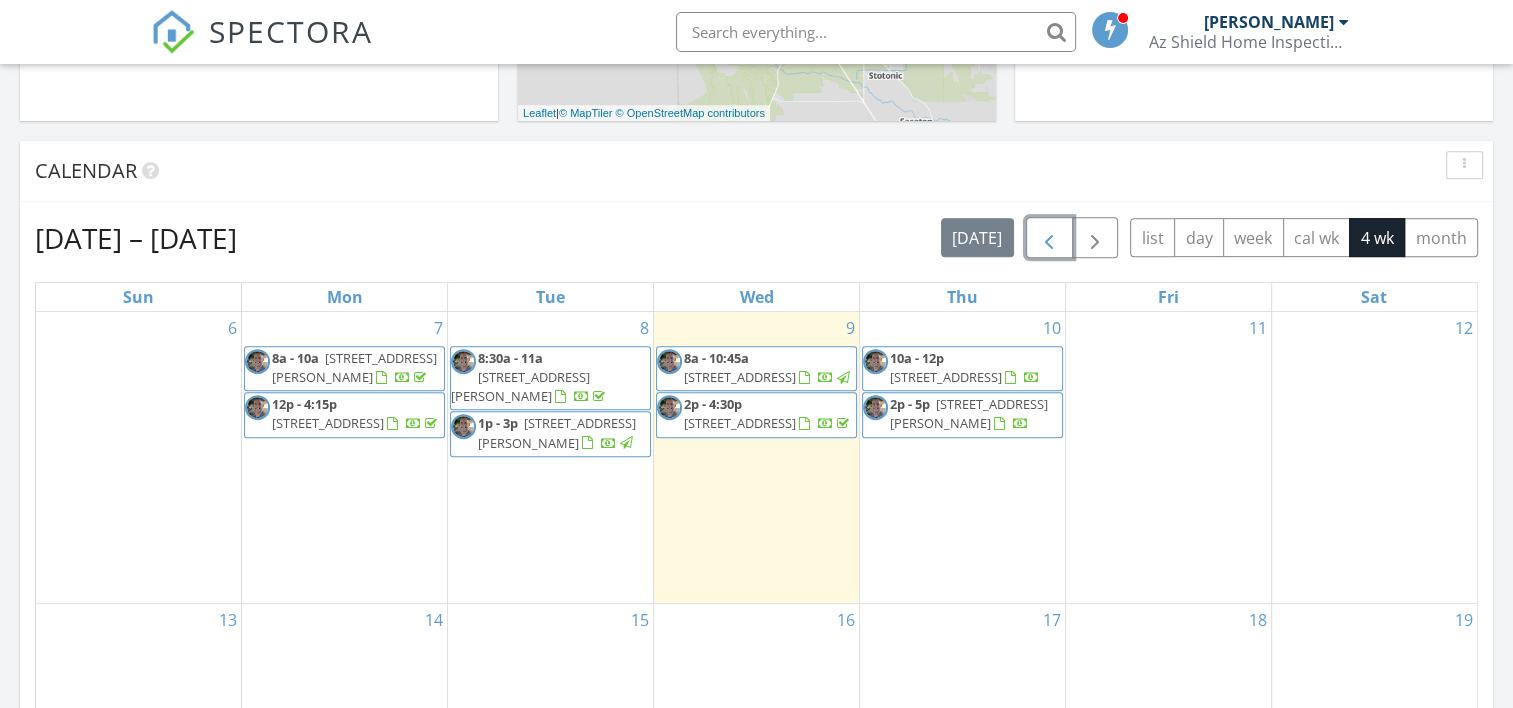 click at bounding box center [1049, 238] 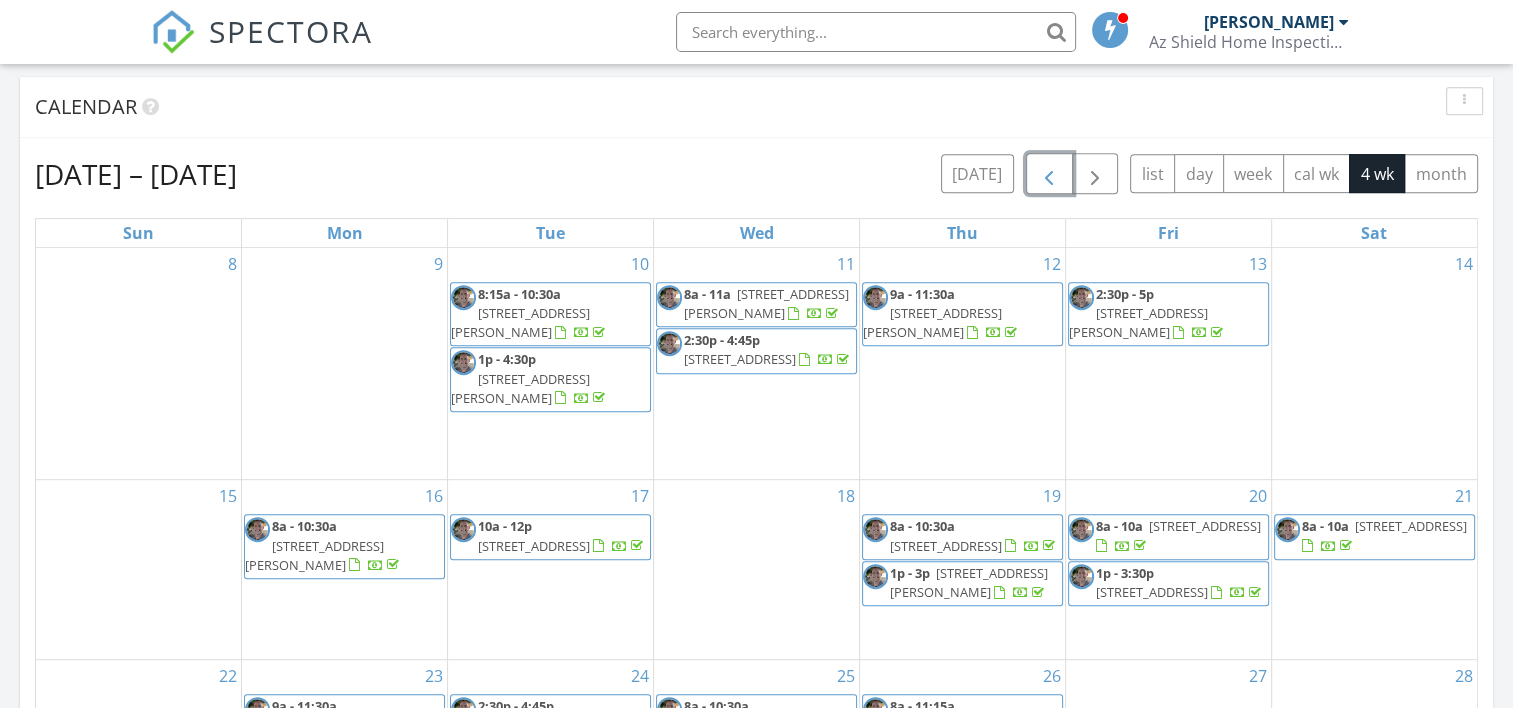 scroll, scrollTop: 700, scrollLeft: 0, axis: vertical 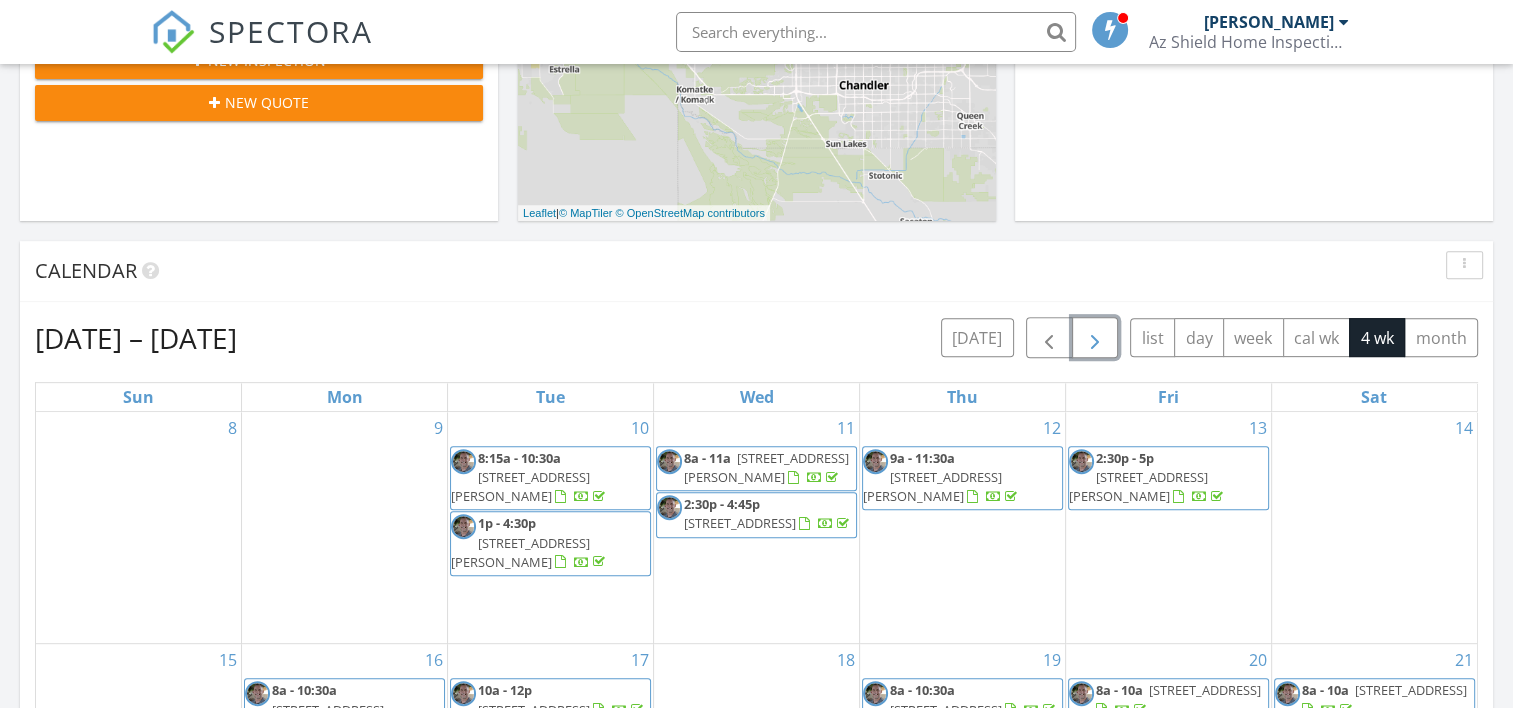 click at bounding box center (1095, 338) 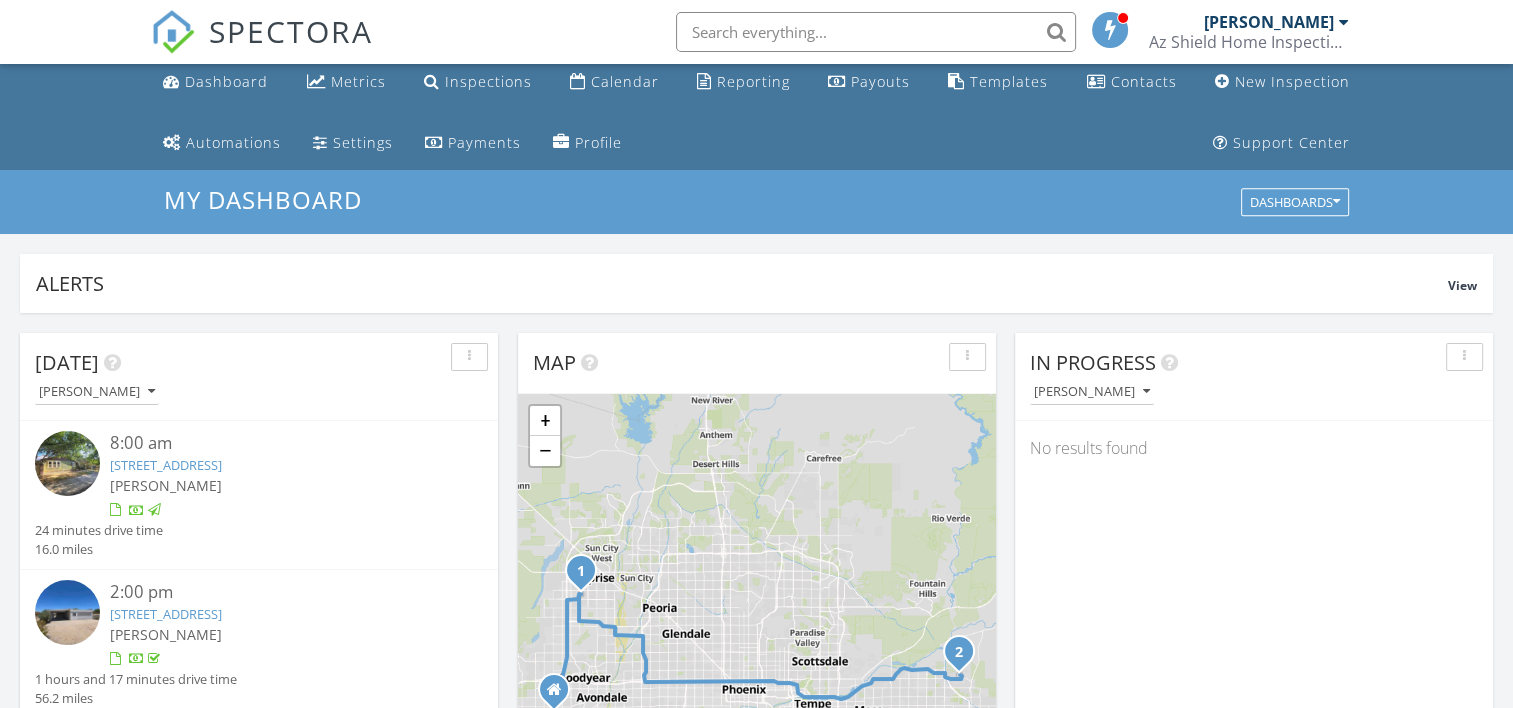 scroll, scrollTop: 0, scrollLeft: 0, axis: both 